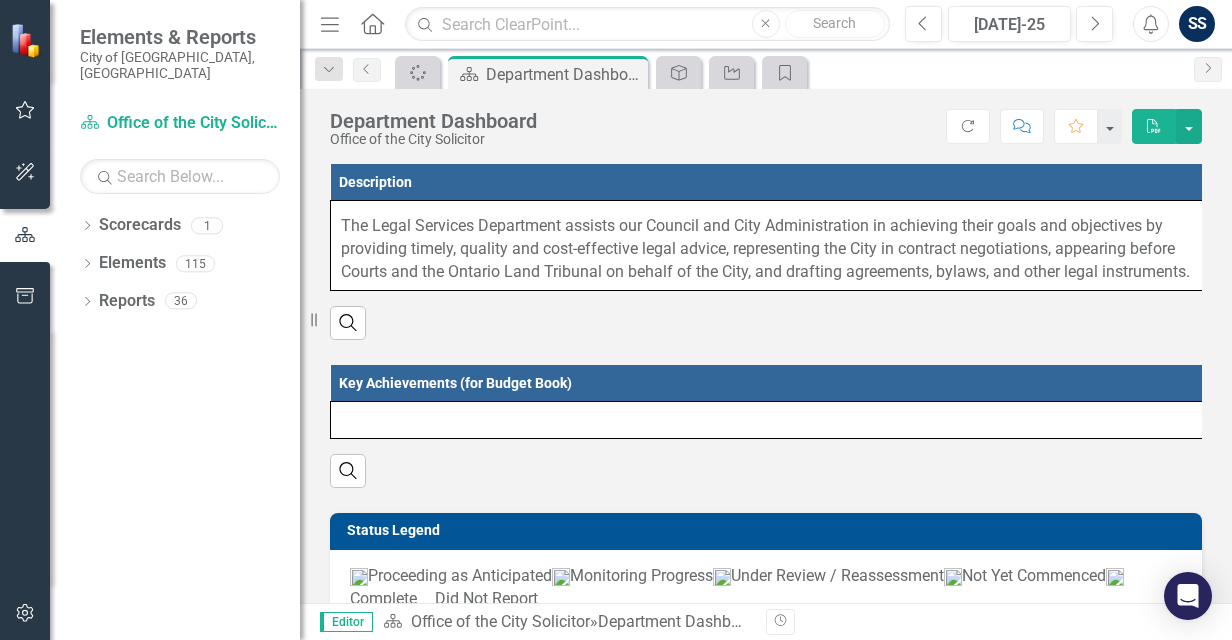scroll, scrollTop: 0, scrollLeft: 0, axis: both 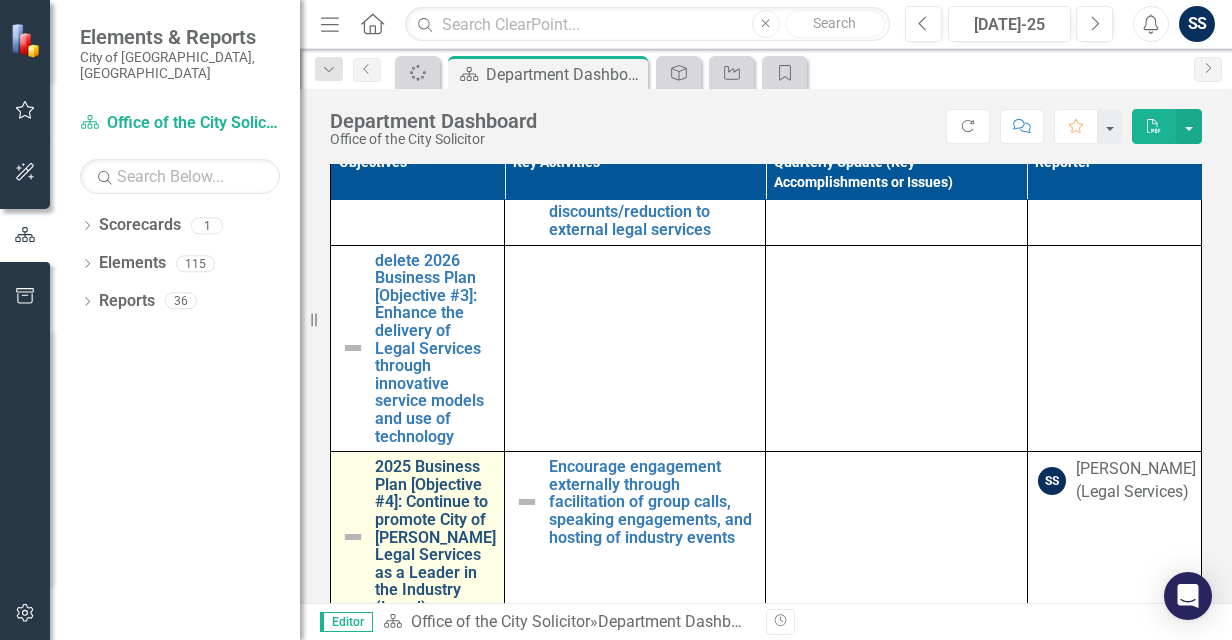 click on "2025 Business Plan [Objective #4]: Continue to promote City of [PERSON_NAME] Legal Services as a Leader in the Industry (Legal)" at bounding box center (435, 537) 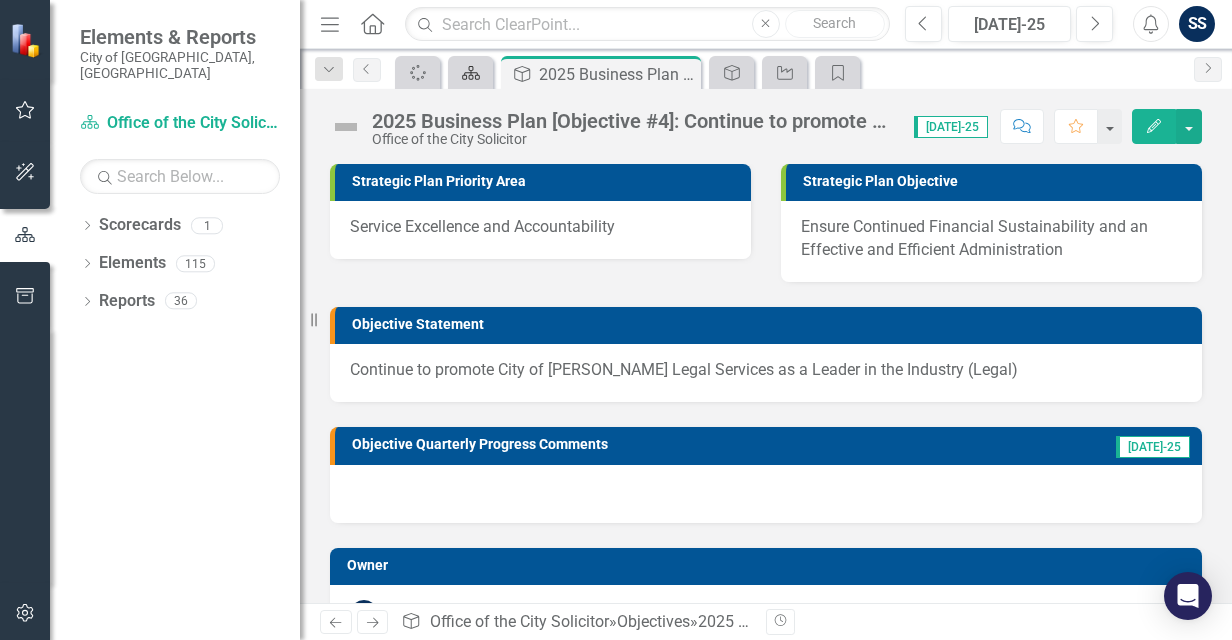 click on "Scorecard" at bounding box center (467, 72) 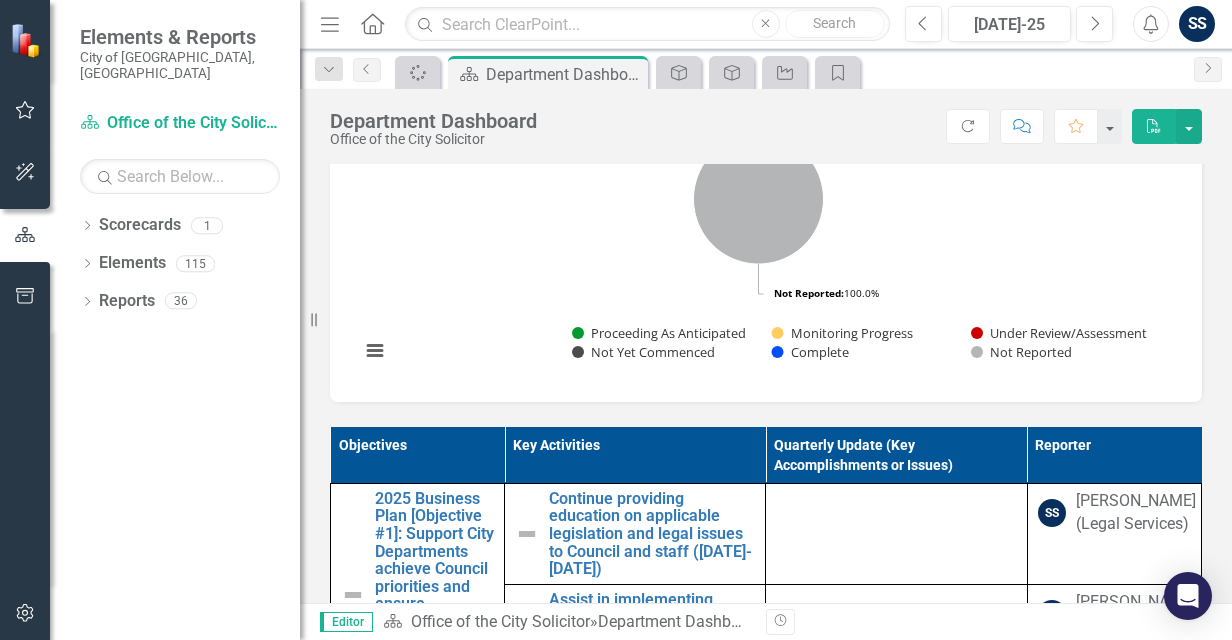 scroll, scrollTop: 775, scrollLeft: 0, axis: vertical 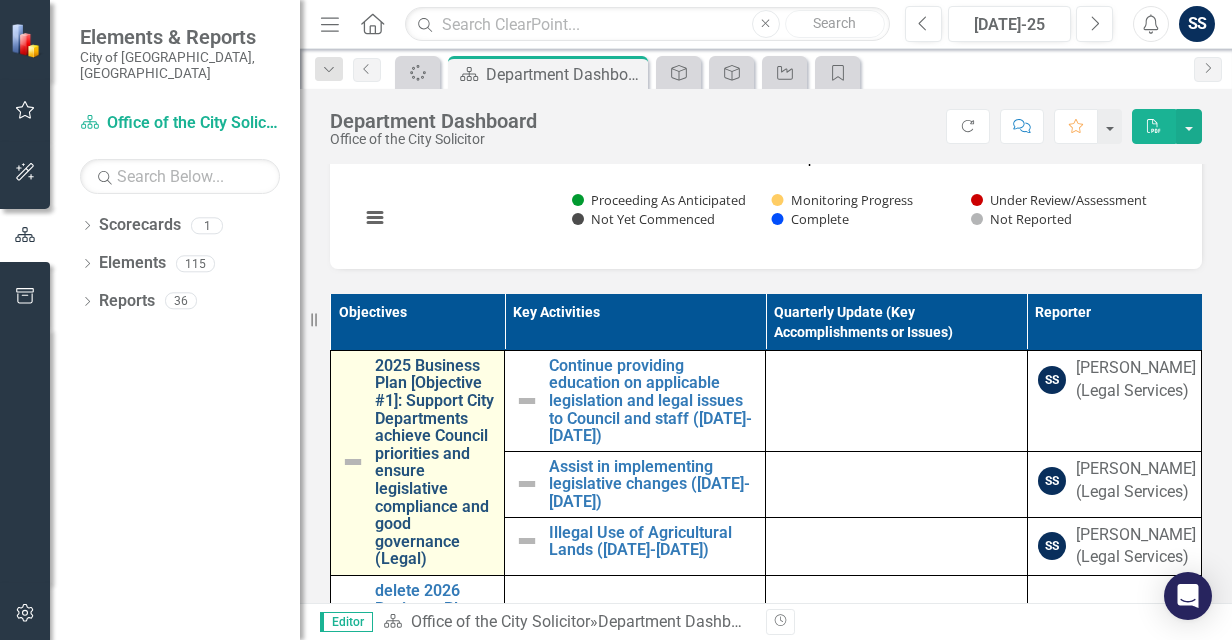 click on "2025 Business Plan [Objective #1]: Support City Departments achieve Council priorities and ensure legislative compliance and good governance (Legal)" at bounding box center [434, 462] 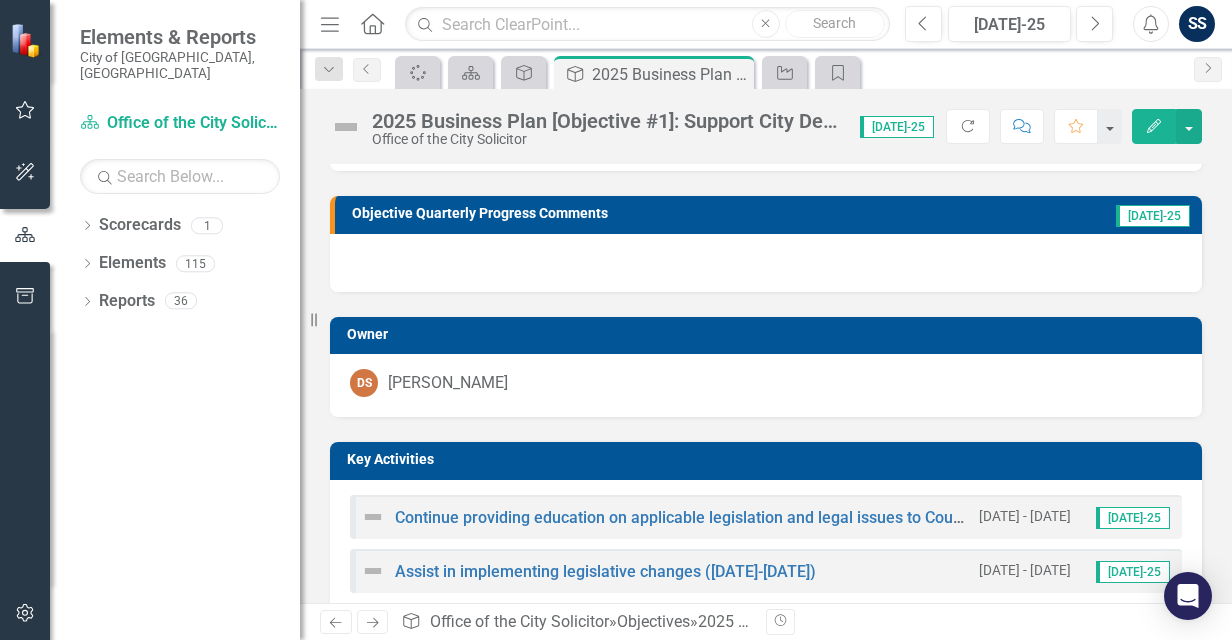 scroll, scrollTop: 150, scrollLeft: 0, axis: vertical 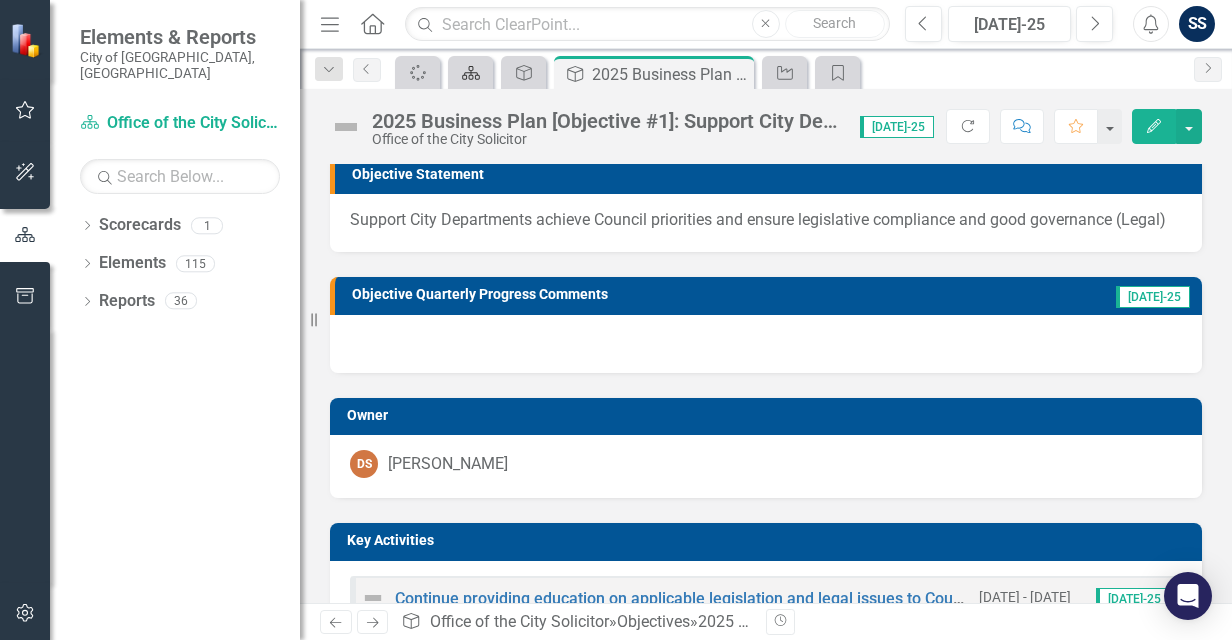 click on "Scorecard" 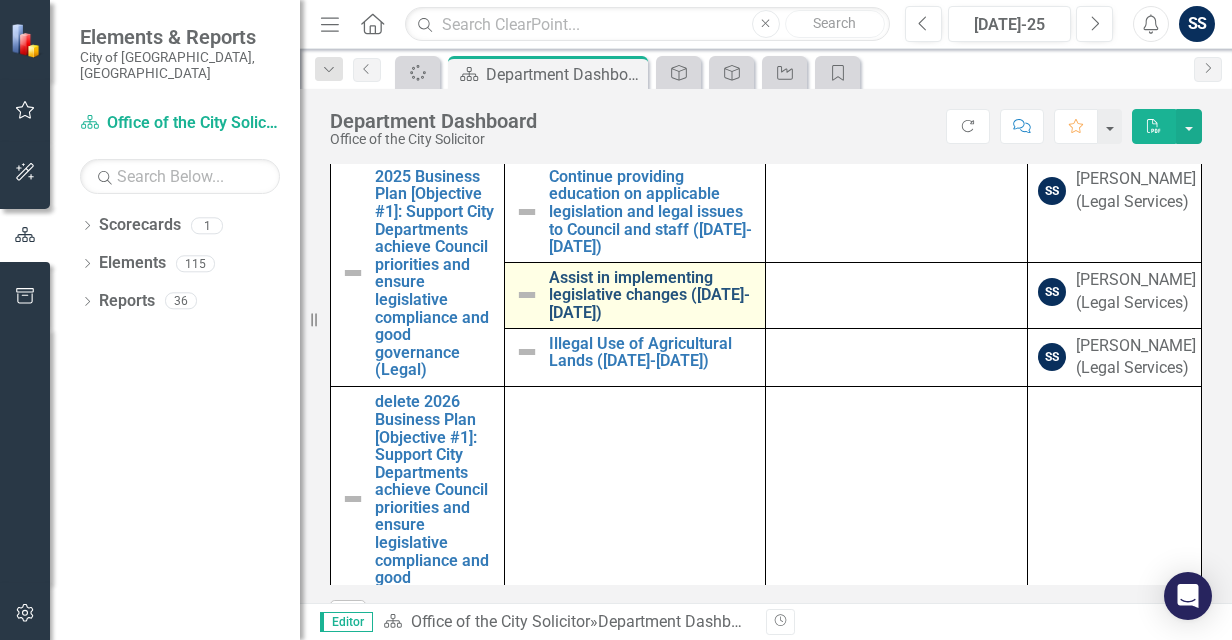 scroll, scrollTop: 975, scrollLeft: 0, axis: vertical 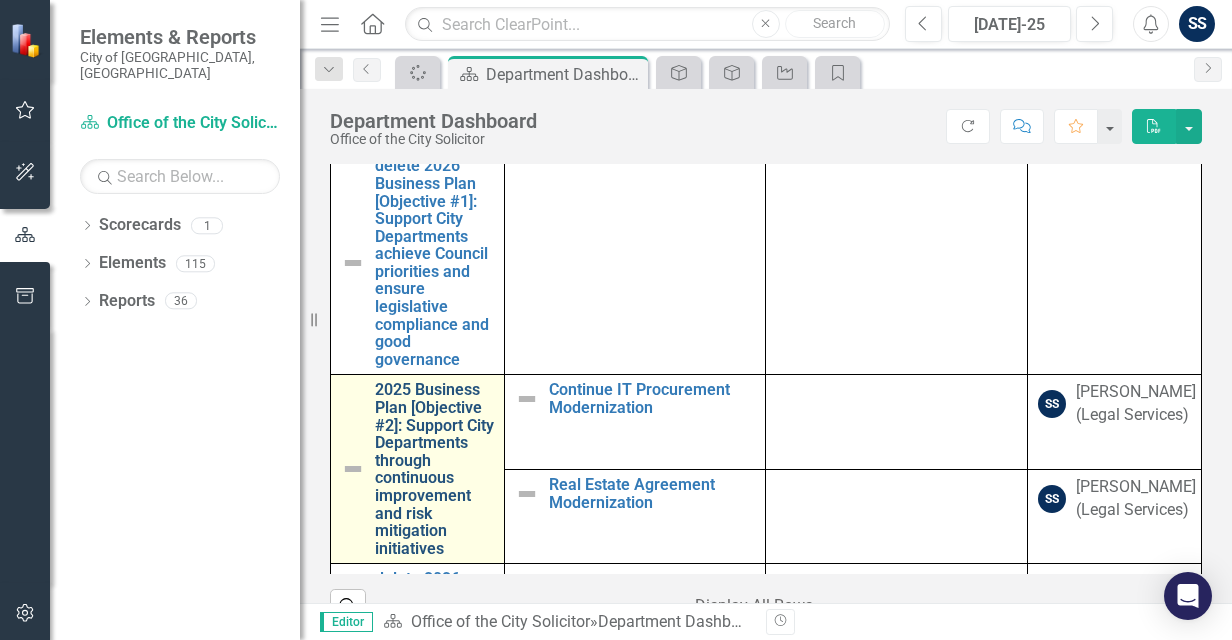 click on "2025 Business Plan [Objective #2]: Support City Departments through continuous improvement and risk mitigation initiatives" at bounding box center (434, 469) 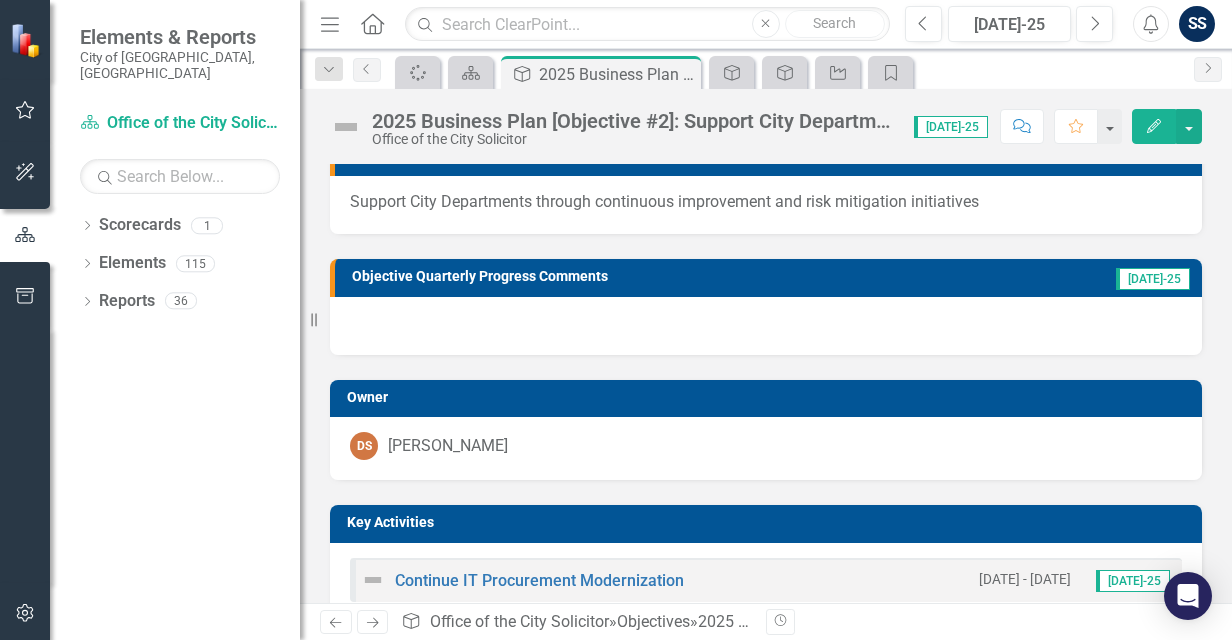scroll, scrollTop: 175, scrollLeft: 0, axis: vertical 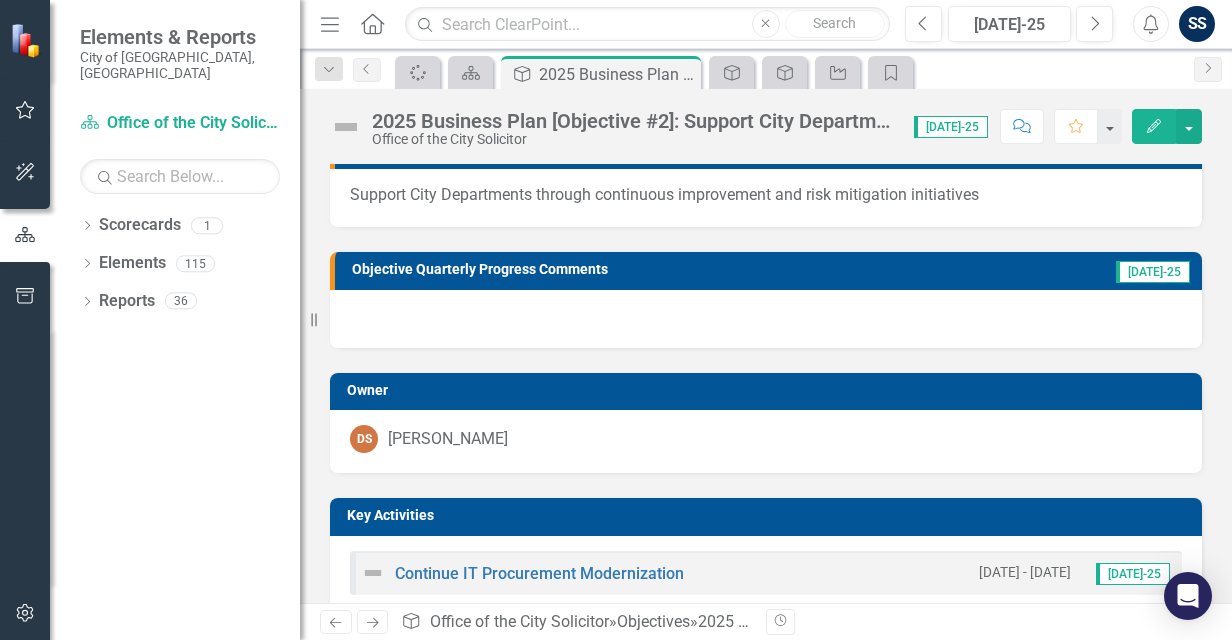 click on "Support City Departments through continuous improvement and risk mitigation initiatives" at bounding box center [766, 195] 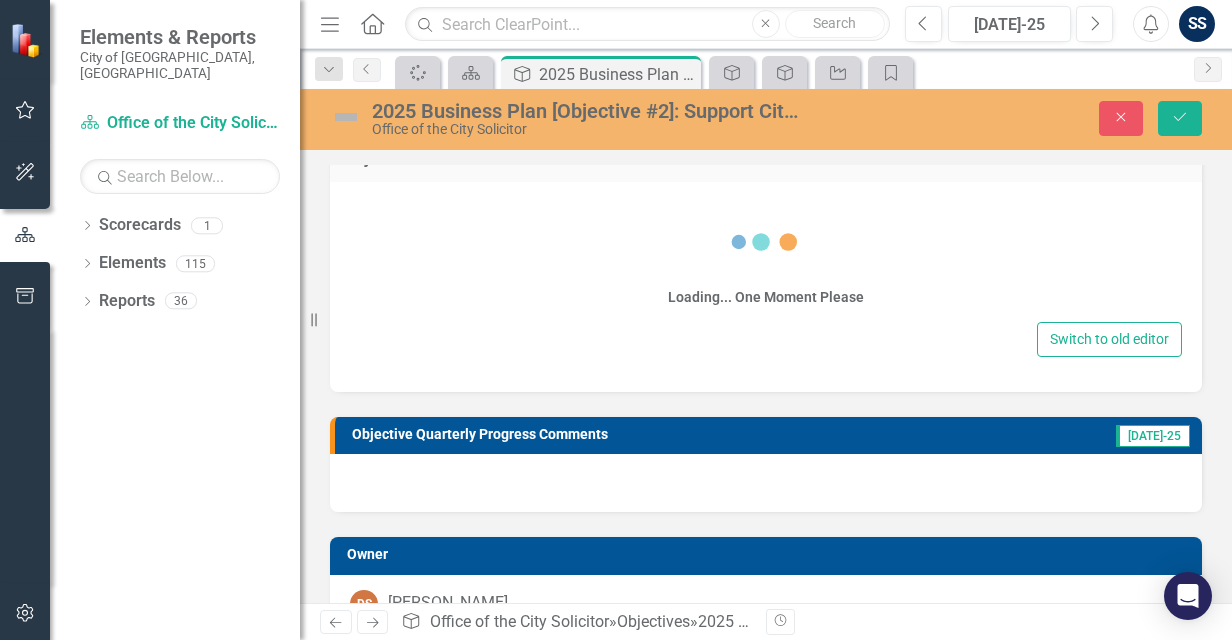 click on "Loading... One Moment Please Switch to old editor" at bounding box center (766, 287) 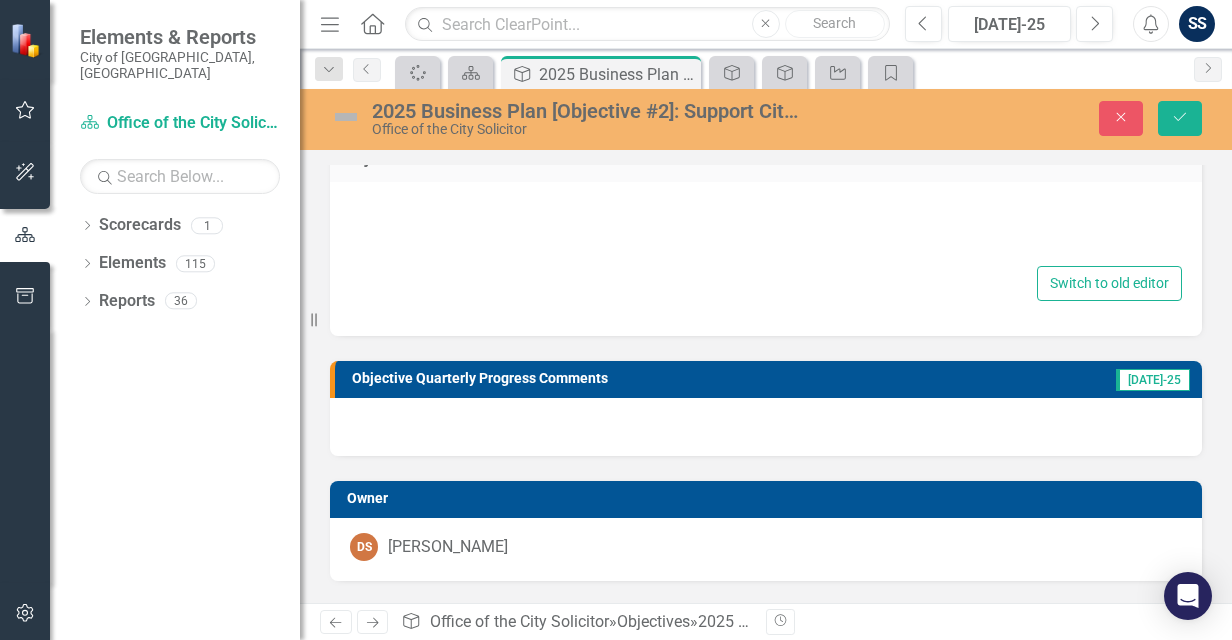 type on "<p>Support City Departments through continuous improvement and risk mitigation initiatives</p>" 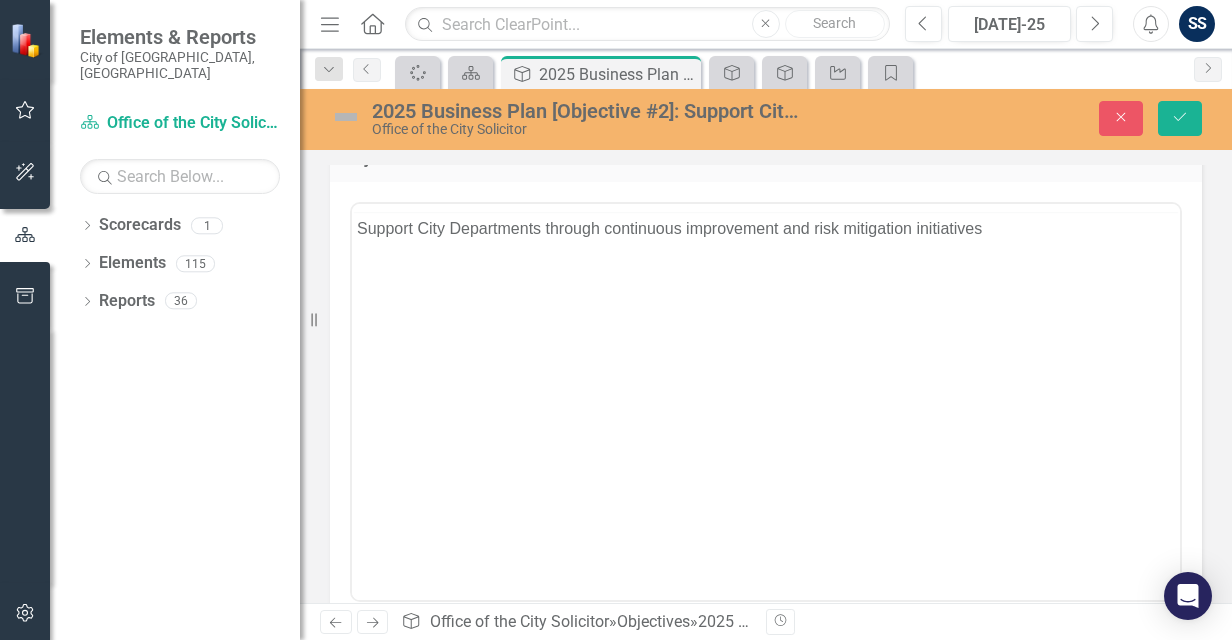 scroll, scrollTop: 0, scrollLeft: 0, axis: both 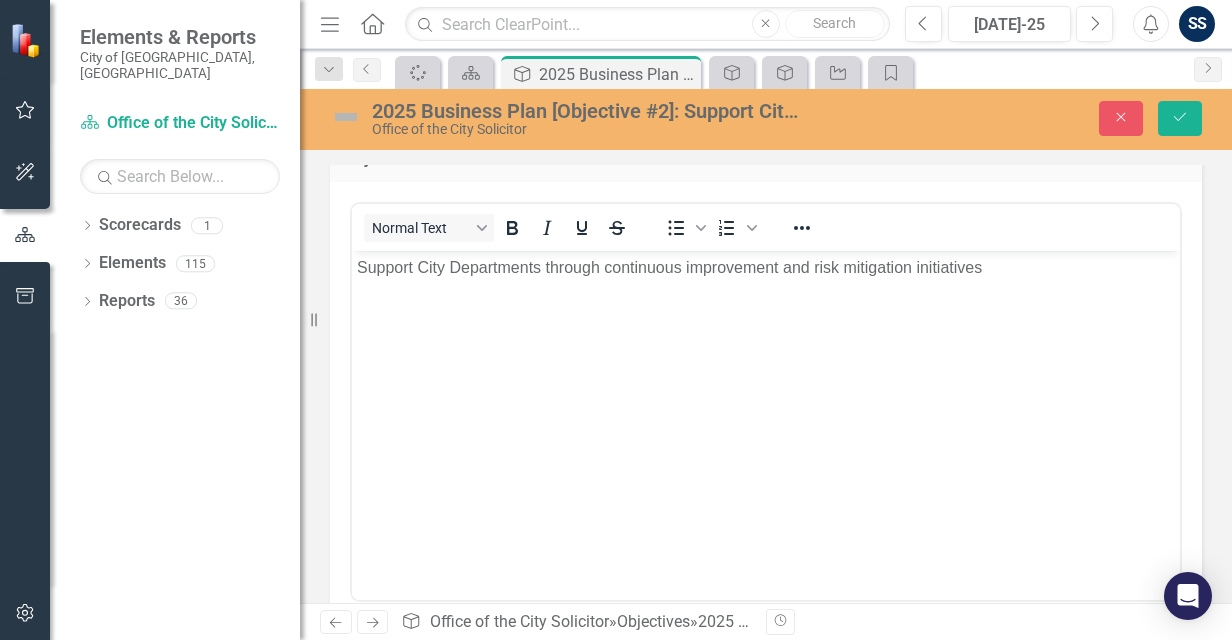 click on "Support City Departments through continuous improvement and risk mitigation initiatives" at bounding box center [766, 401] 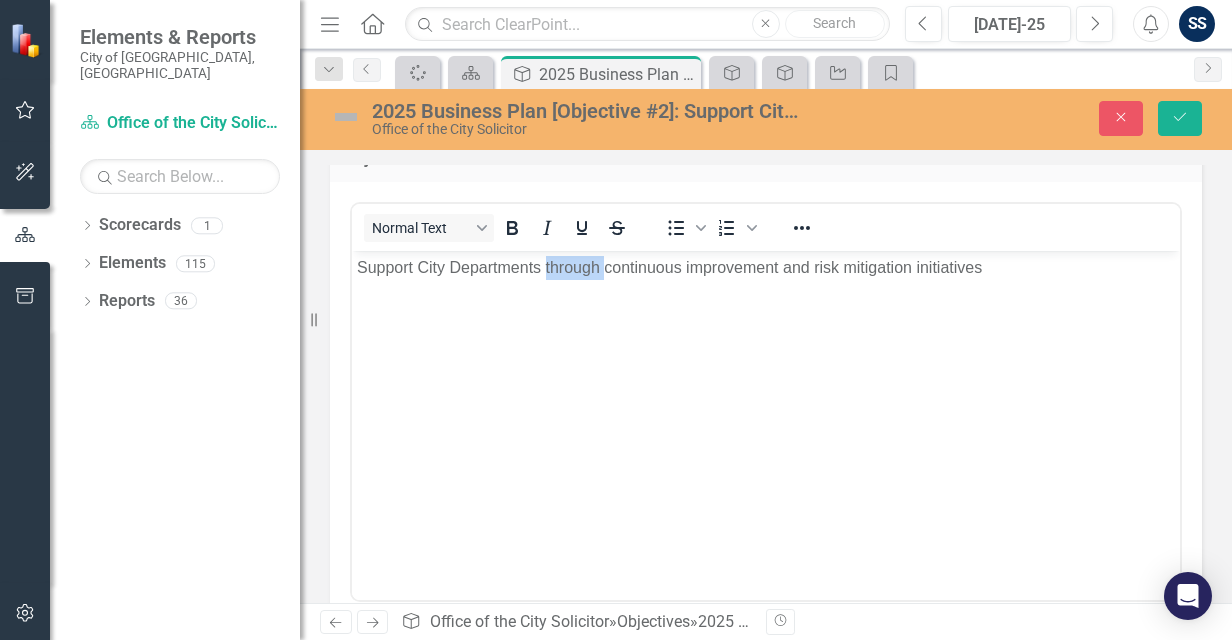 click on "Support City Departments through continuous improvement and risk mitigation initiatives" at bounding box center (766, 401) 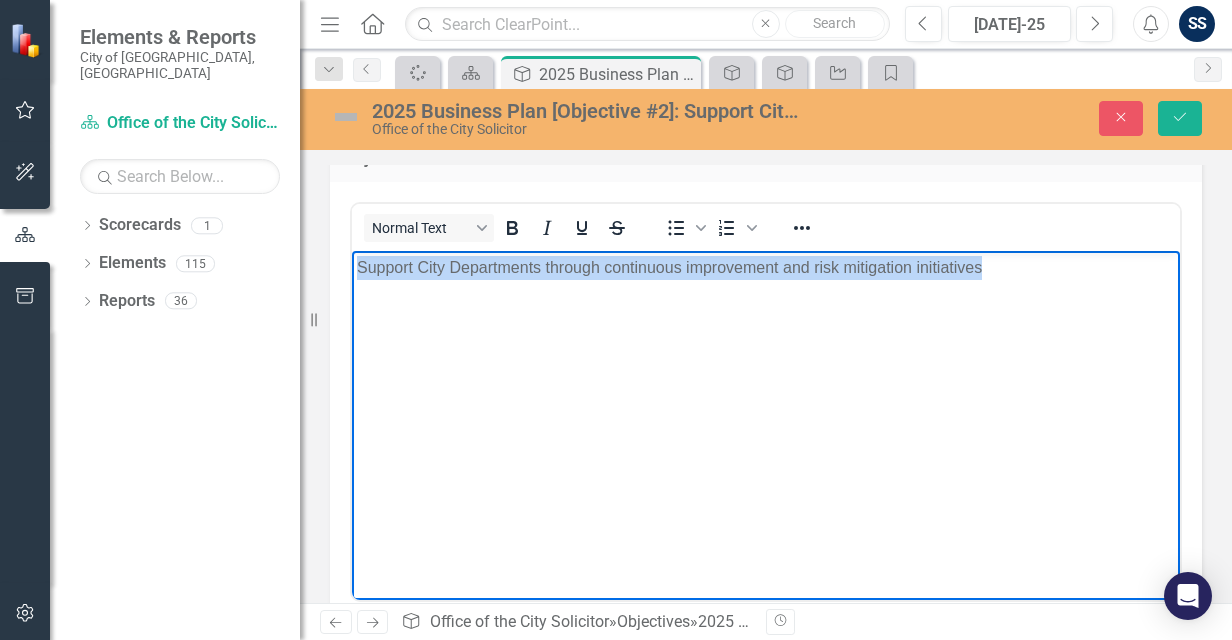 click on "Support City Departments through continuous improvement and risk mitigation initiatives" at bounding box center [766, 401] 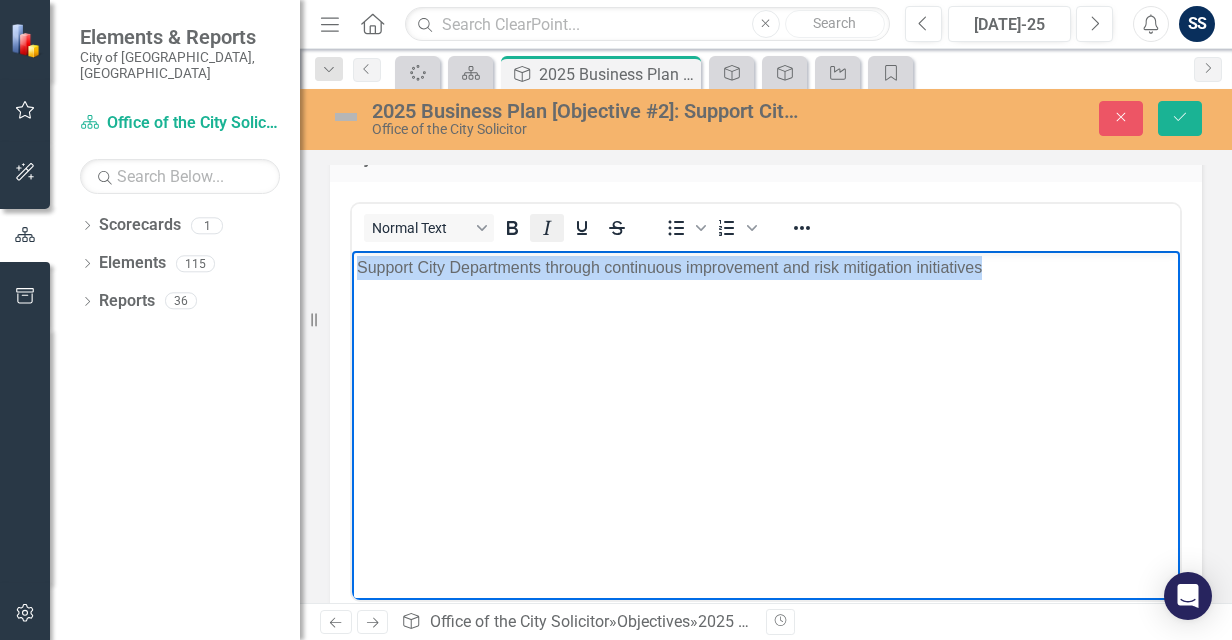 copy on "Support City Departments through continuous improvement and risk mitigation initiatives" 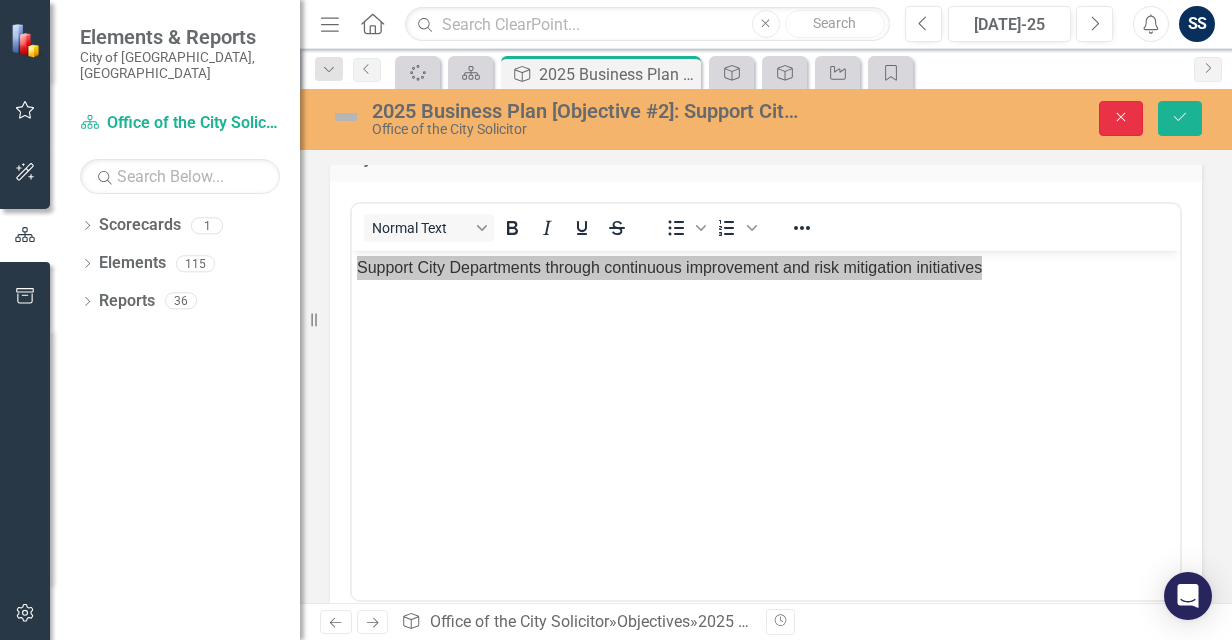 click on "Close" at bounding box center [1121, 118] 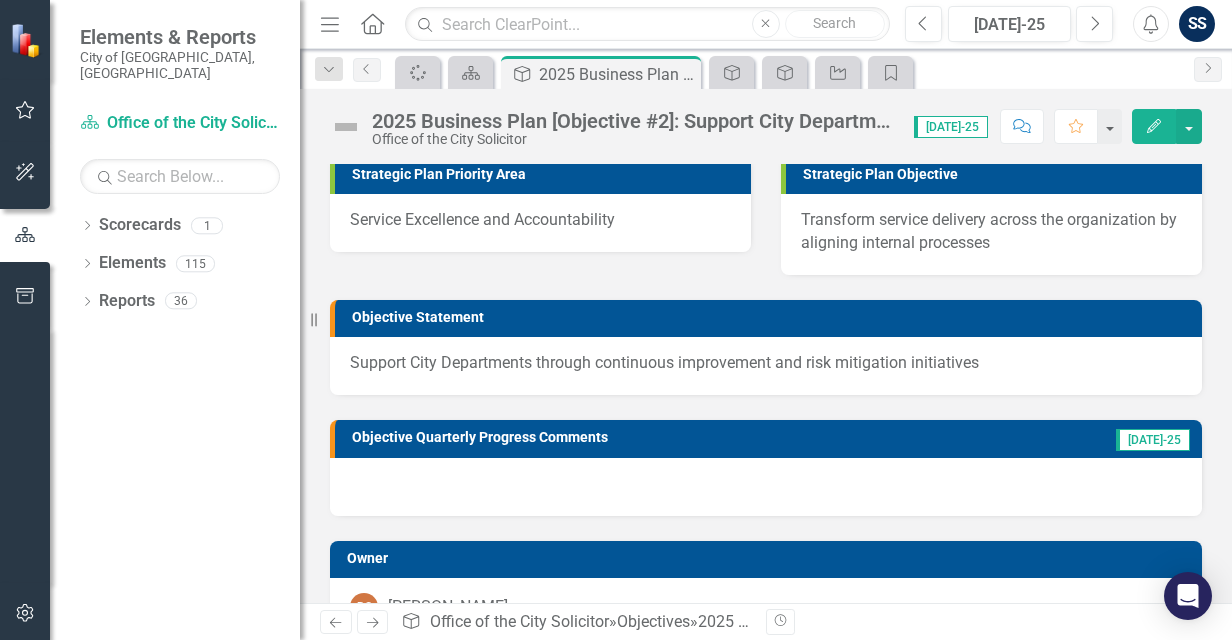 scroll, scrollTop: 0, scrollLeft: 0, axis: both 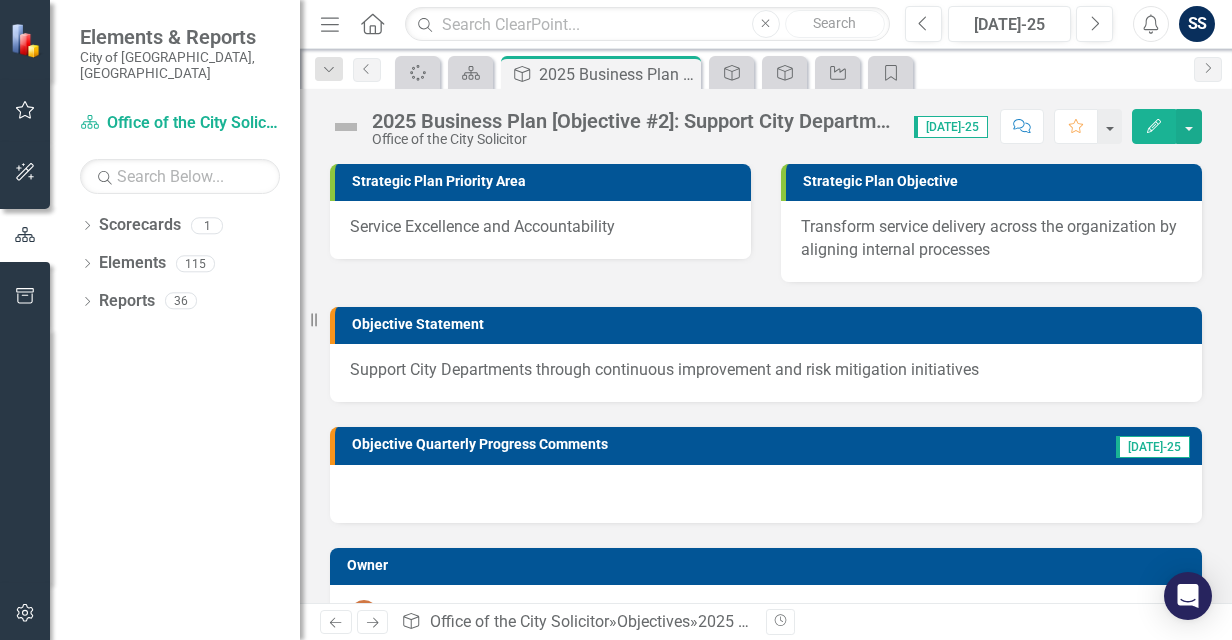 click on "Scorecard" at bounding box center [470, 72] 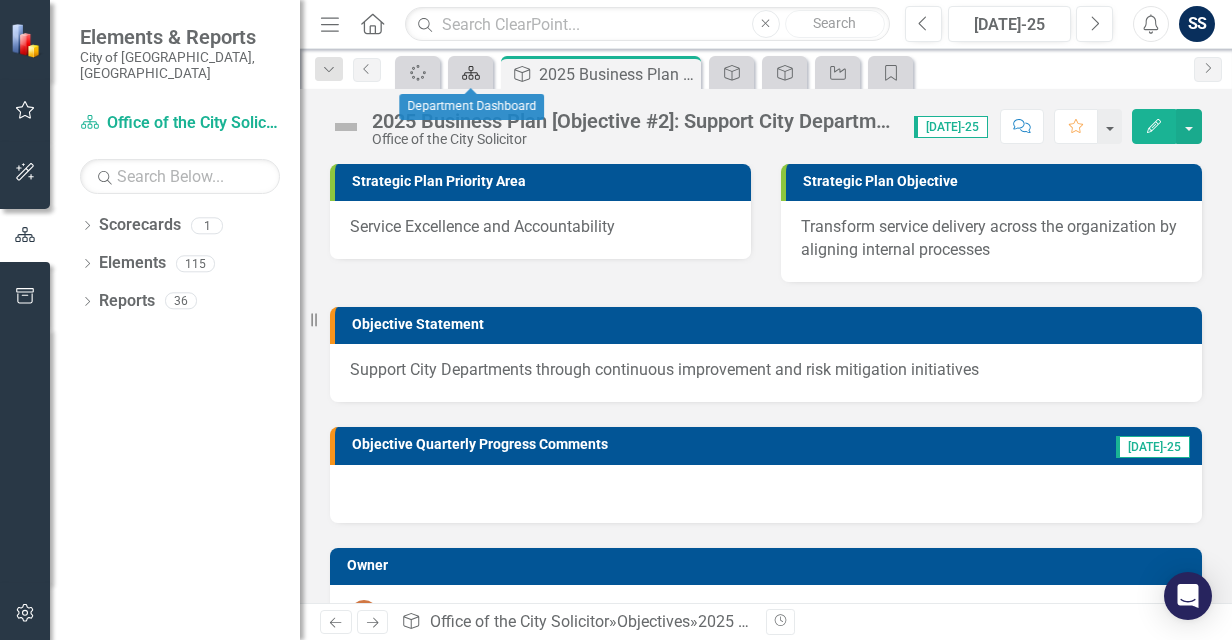 click on "Scorecard" 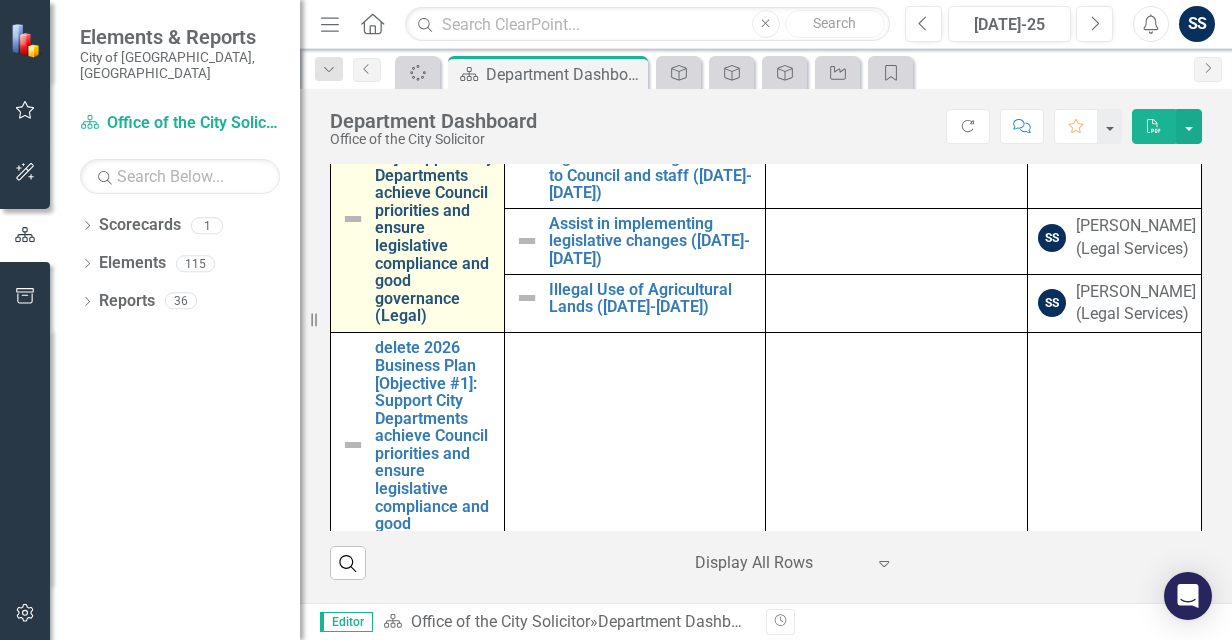scroll, scrollTop: 875, scrollLeft: 0, axis: vertical 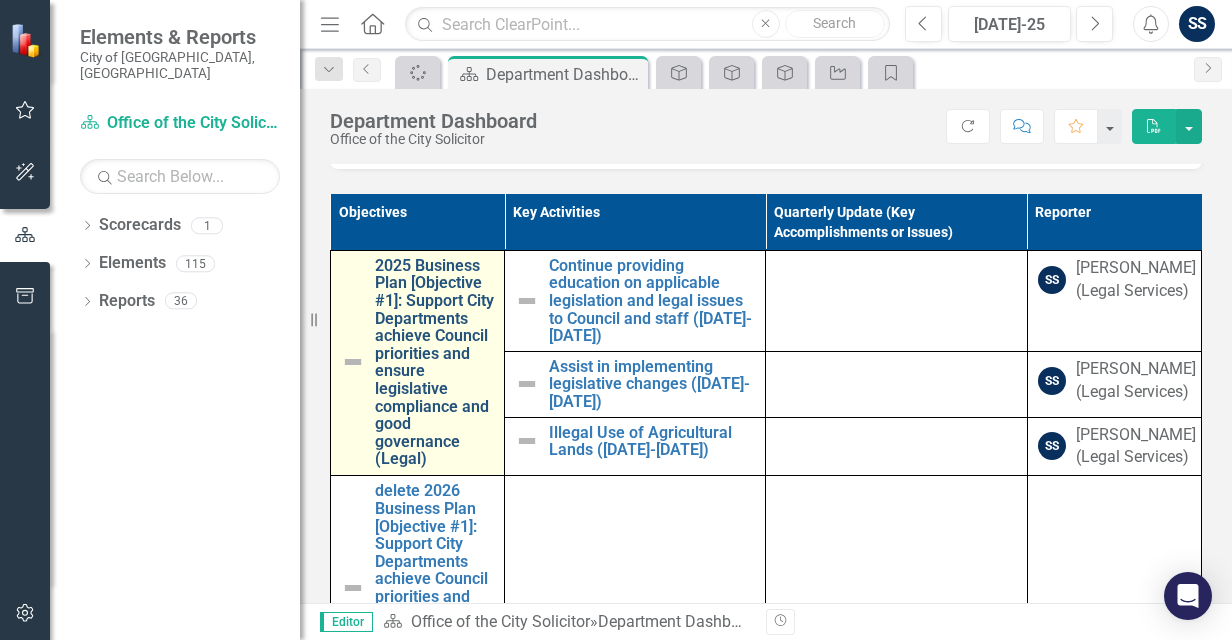 click on "2025 Business Plan [Objective #1]: Support City Departments achieve Council priorities and ensure legislative compliance and good governance (Legal)" at bounding box center [434, 362] 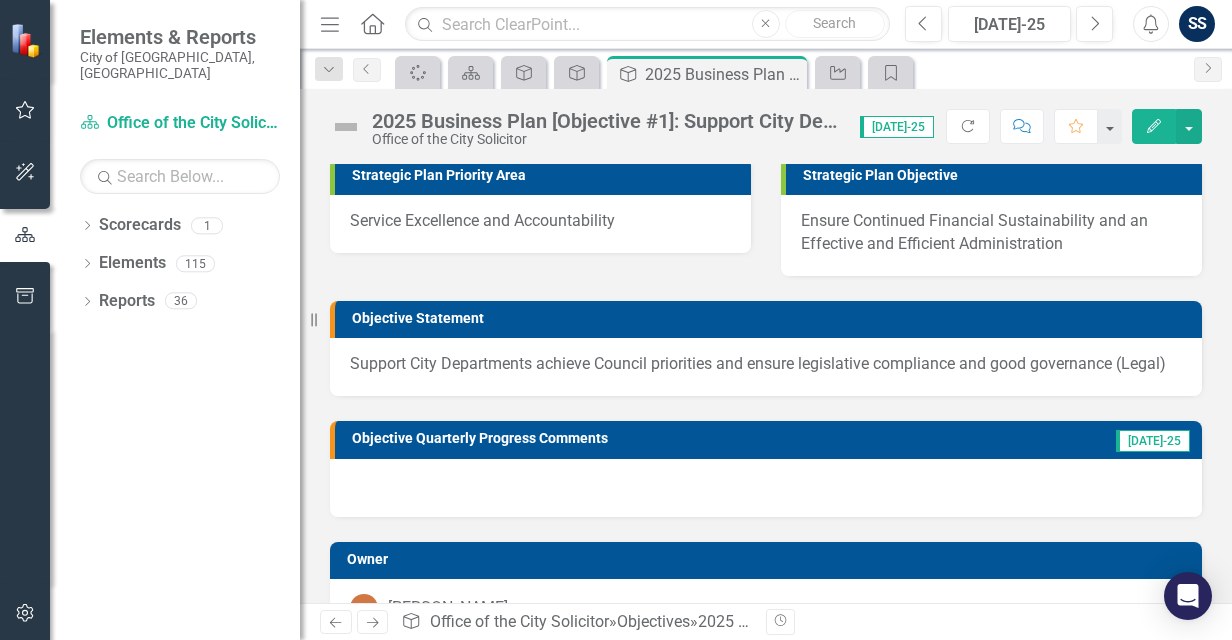 scroll, scrollTop: 0, scrollLeft: 0, axis: both 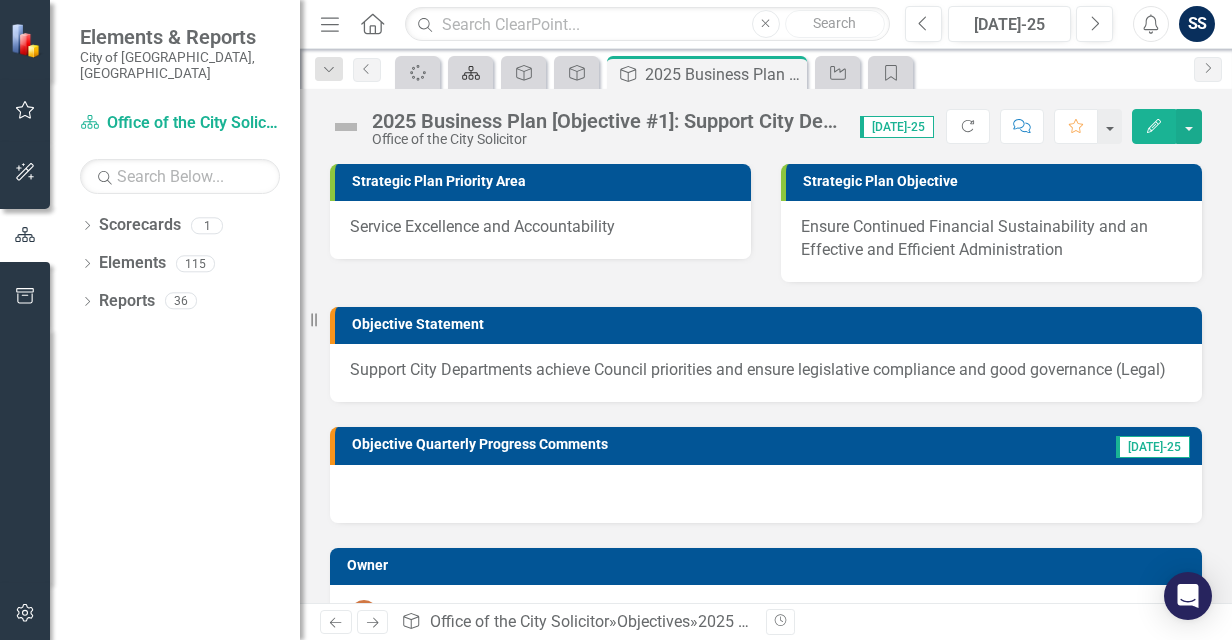 click 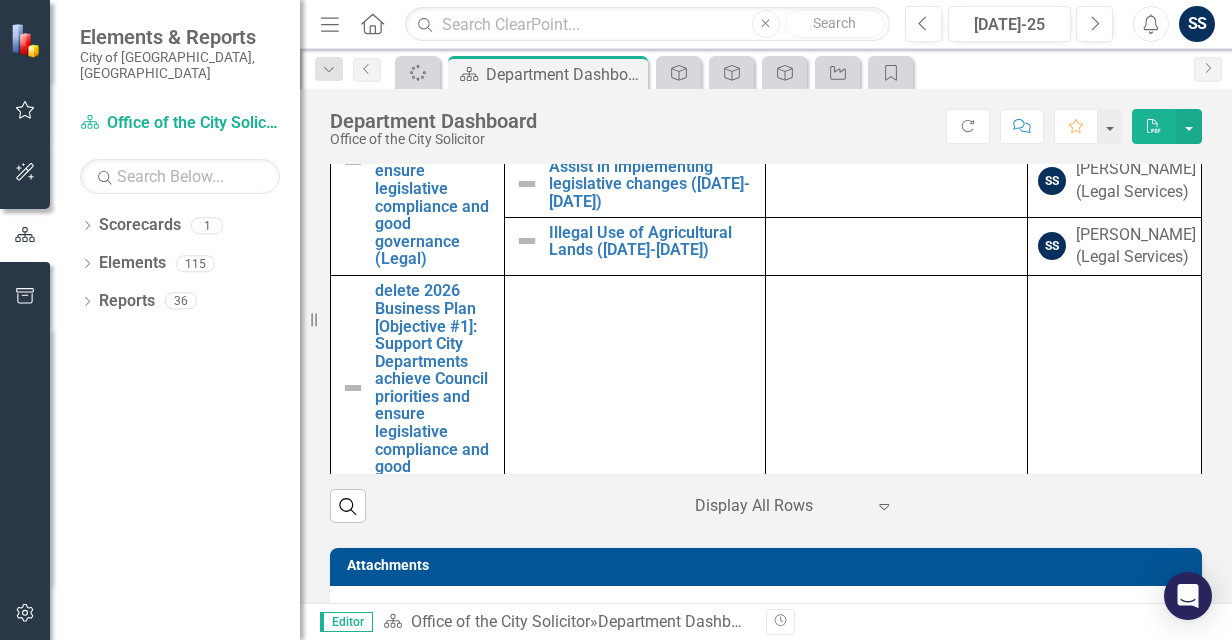 scroll, scrollTop: 1100, scrollLeft: 0, axis: vertical 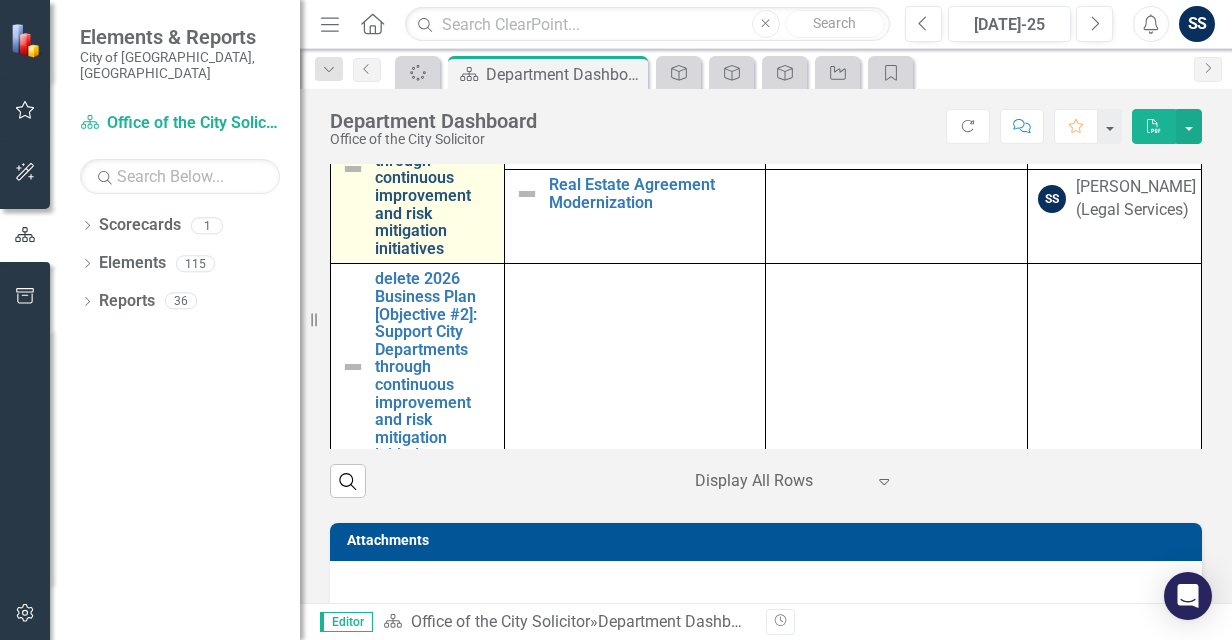 click on "2025 Business Plan [Objective #2]: Support City Departments through continuous improvement and risk mitigation initiatives" at bounding box center (434, 169) 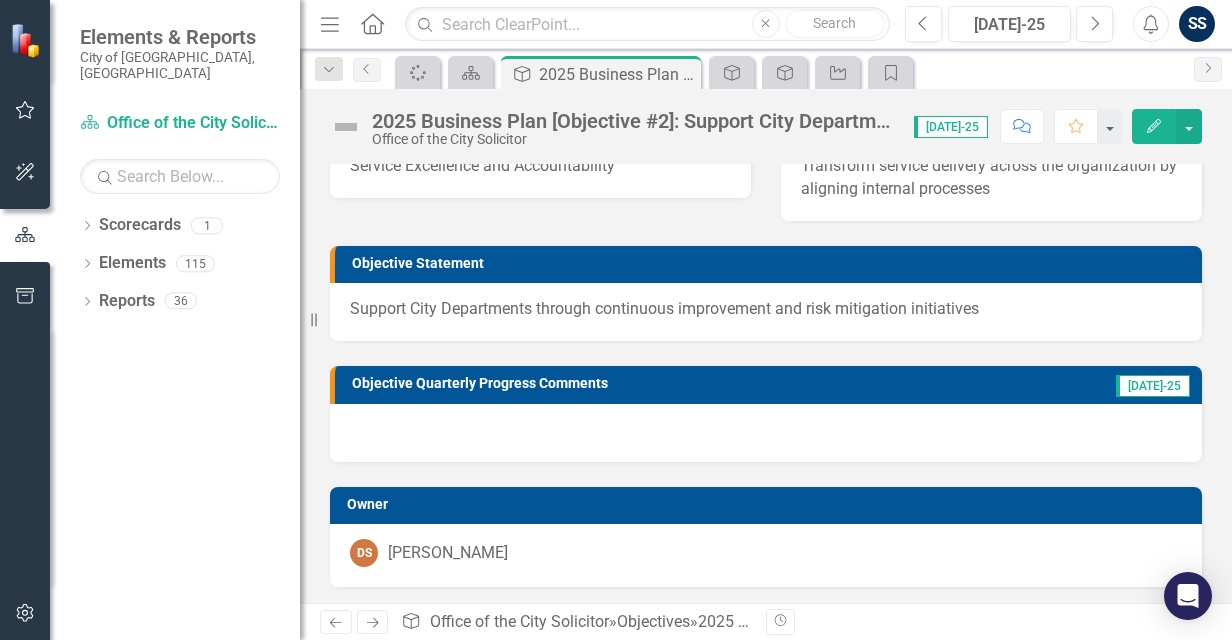 scroll, scrollTop: 0, scrollLeft: 0, axis: both 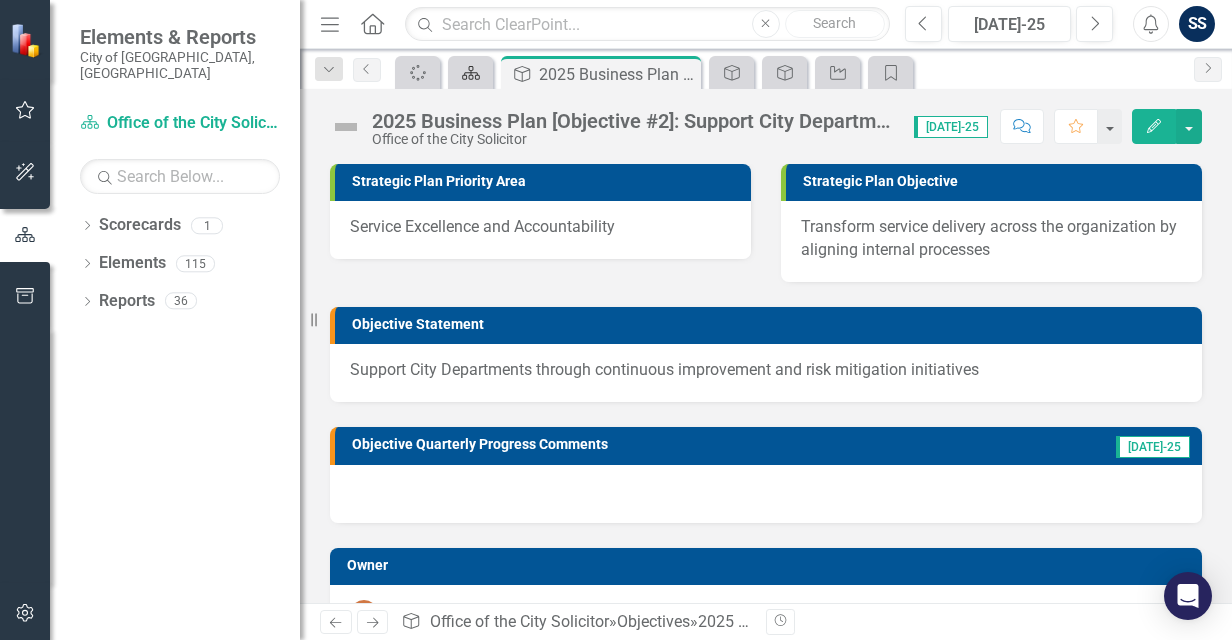 click on "Scorecard" 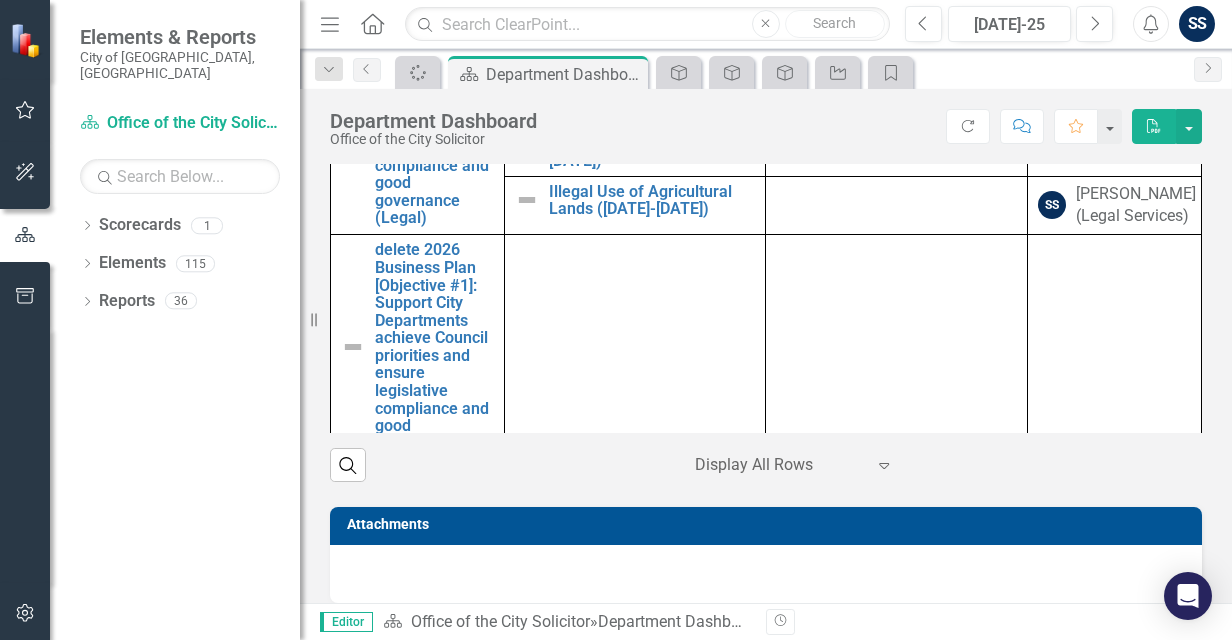 scroll, scrollTop: 1183, scrollLeft: 0, axis: vertical 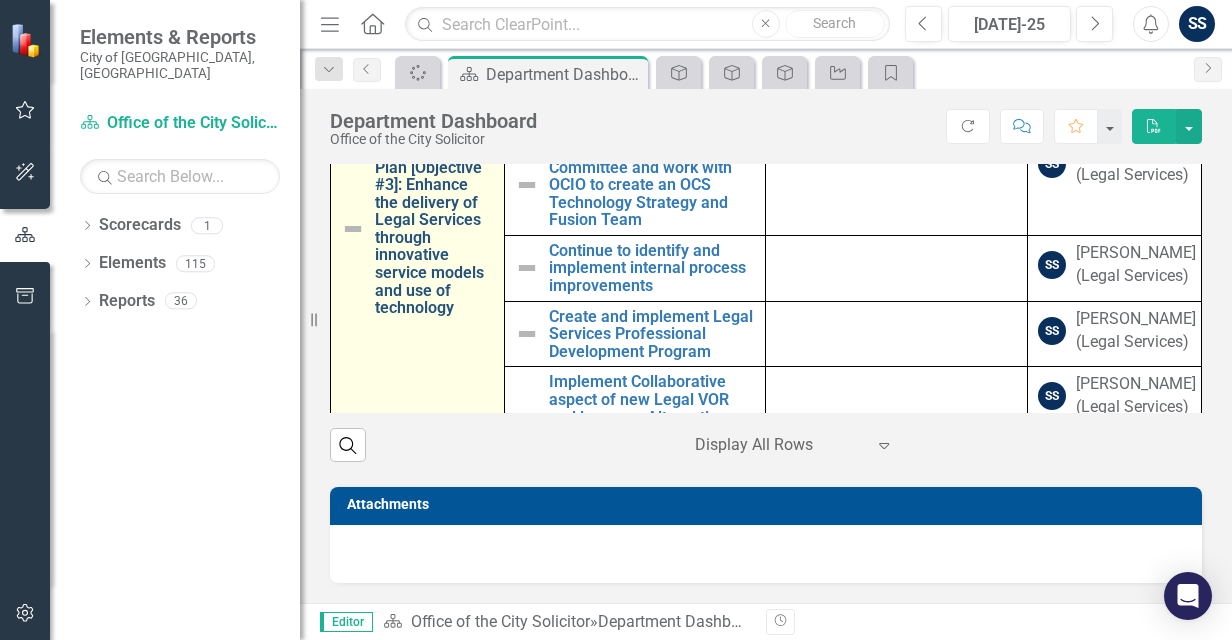 click on "2025 Business Plan [Objective #3]: Enhance the delivery of Legal Services through innovative service models and use of technology" at bounding box center [434, 229] 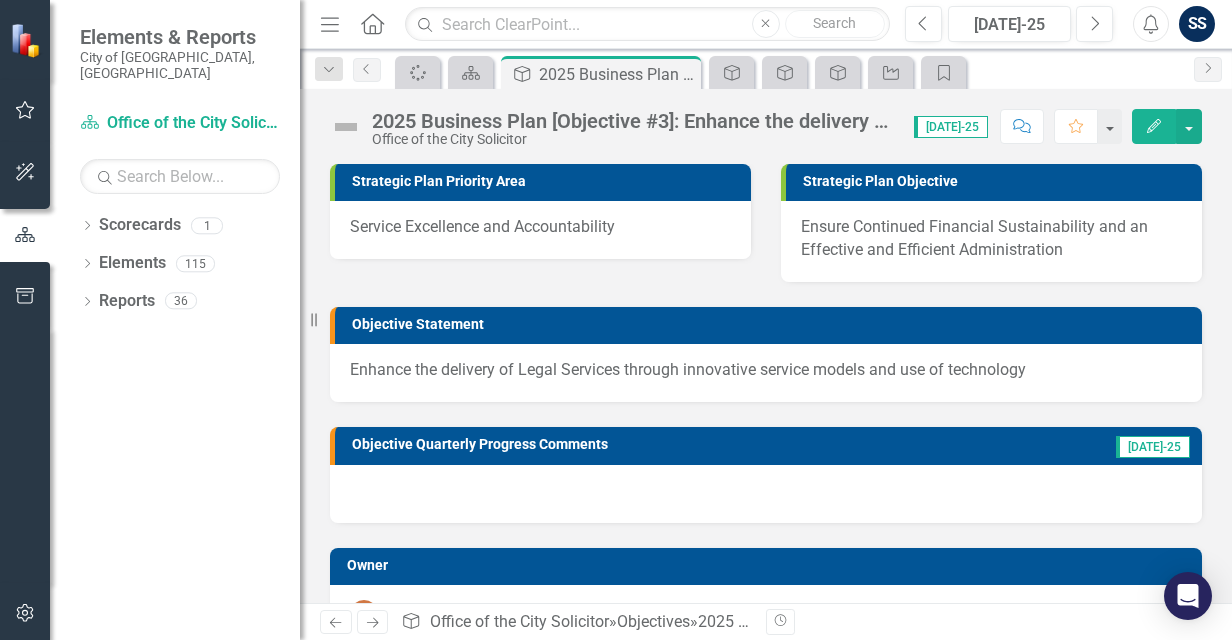 click on "Enhance the delivery of Legal Services through innovative service models and use of technology" at bounding box center [766, 370] 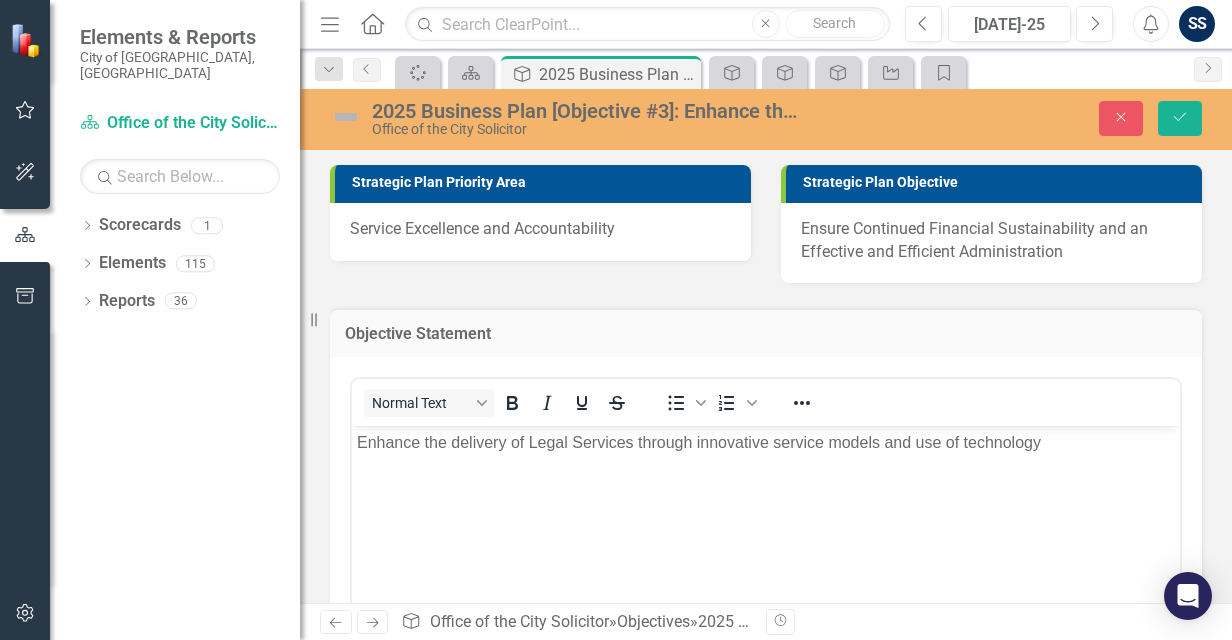 scroll, scrollTop: 0, scrollLeft: 0, axis: both 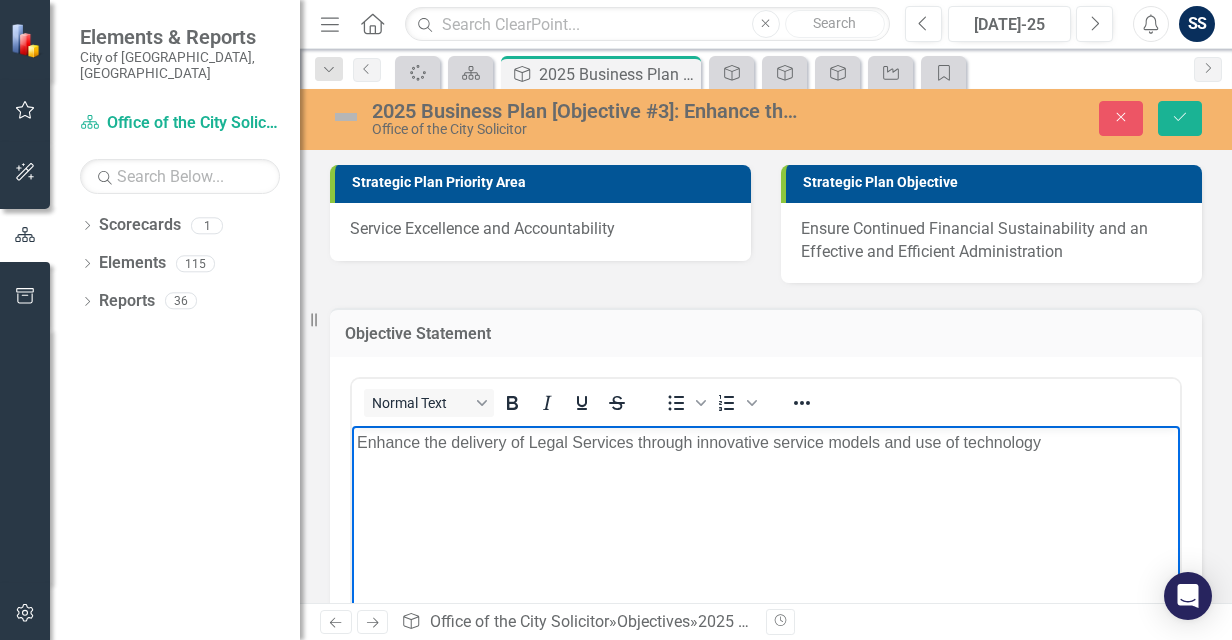 click on "Enhance the delivery of Legal Services through innovative service models and use of technology" at bounding box center (766, 443) 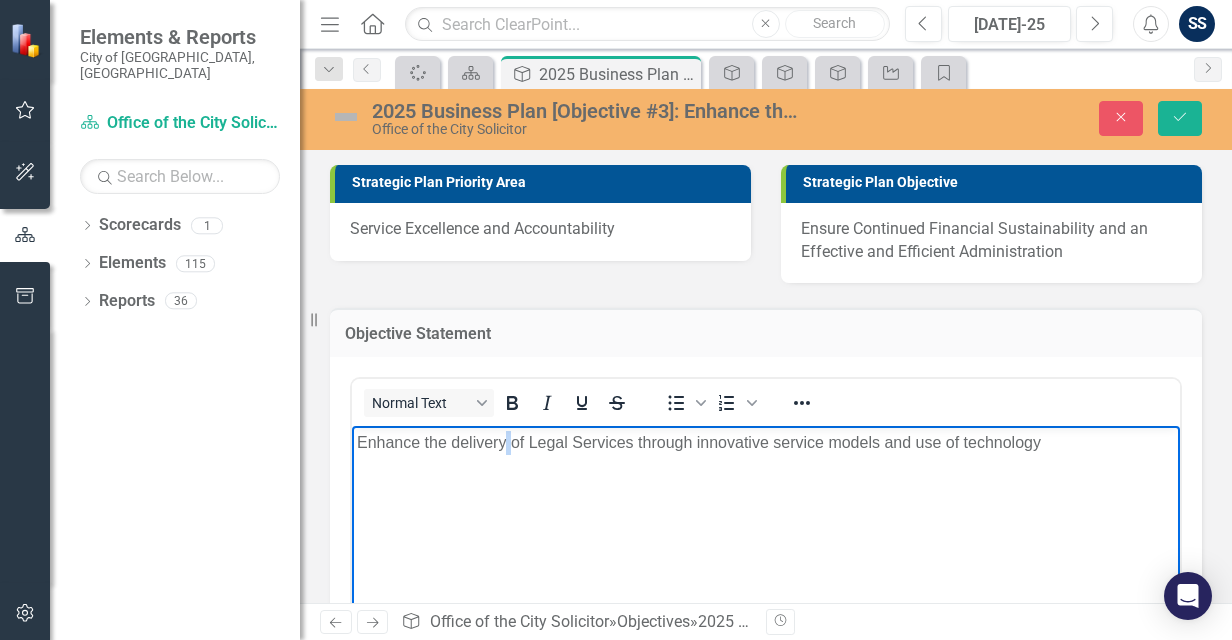 click on "Enhance the delivery of Legal Services through innovative service models and use of technology" at bounding box center (766, 443) 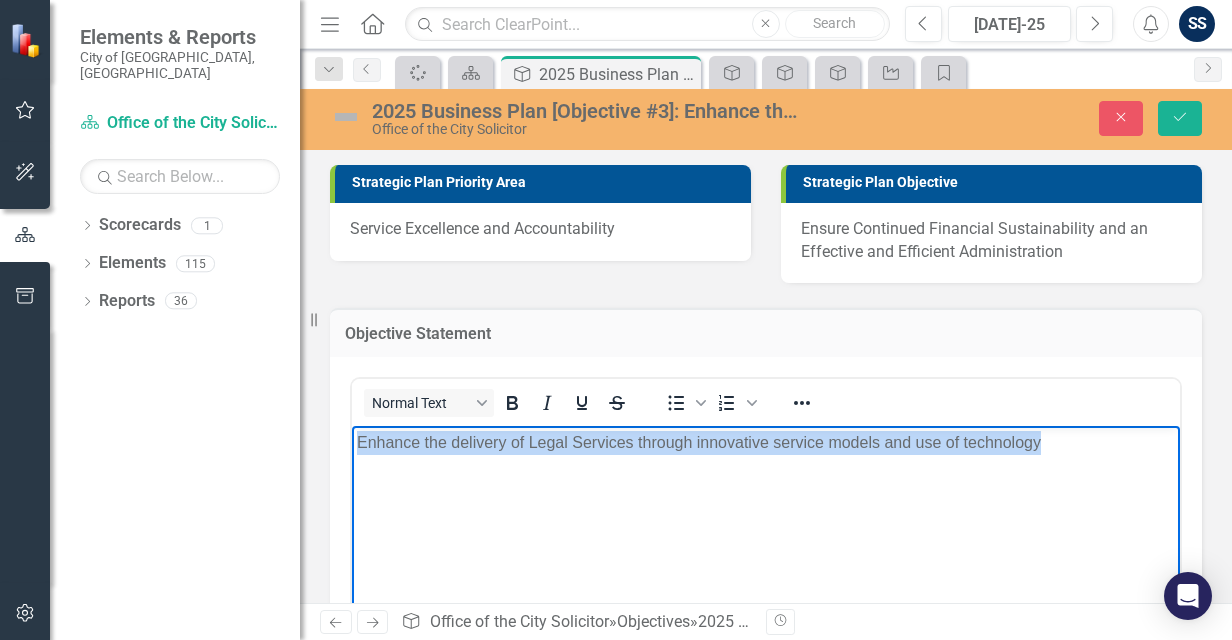 click on "Enhance the delivery of Legal Services through innovative service models and use of technology" at bounding box center (766, 443) 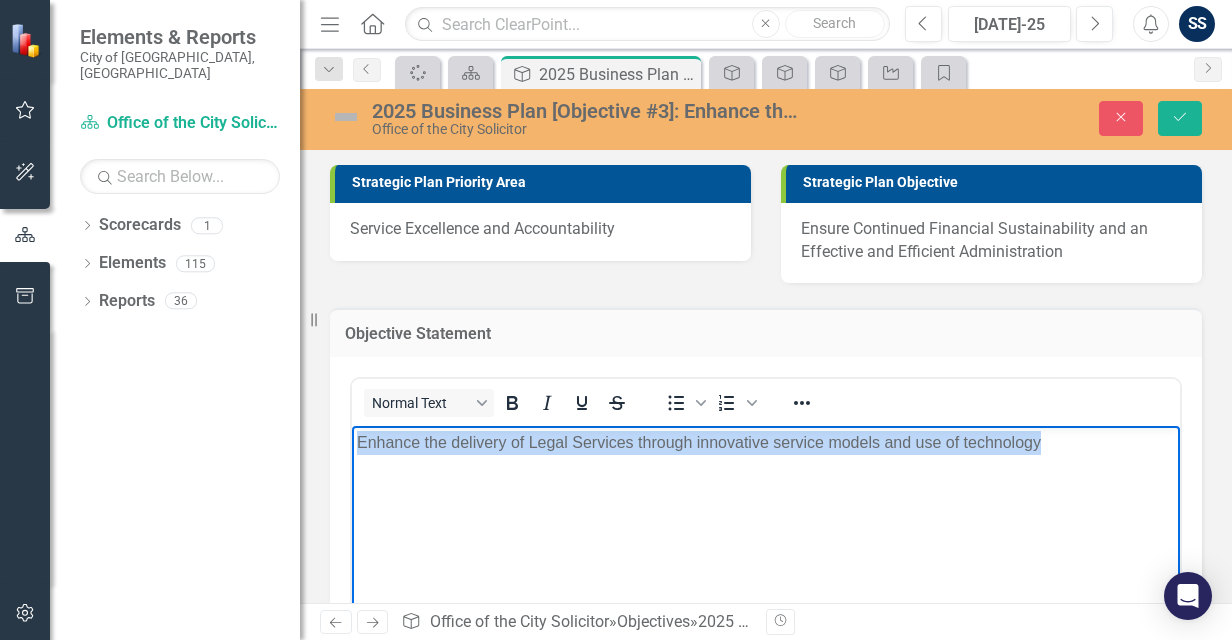 copy on "Enhance the delivery of Legal Services through innovative service models and use of technology" 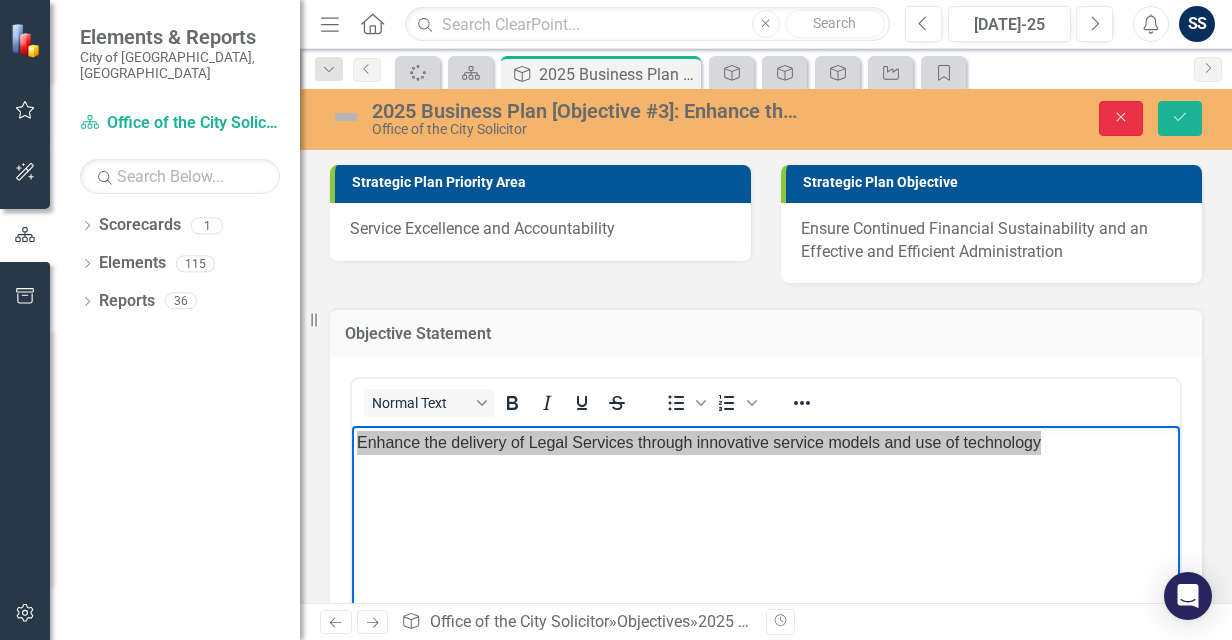 click on "Close" at bounding box center [1121, 118] 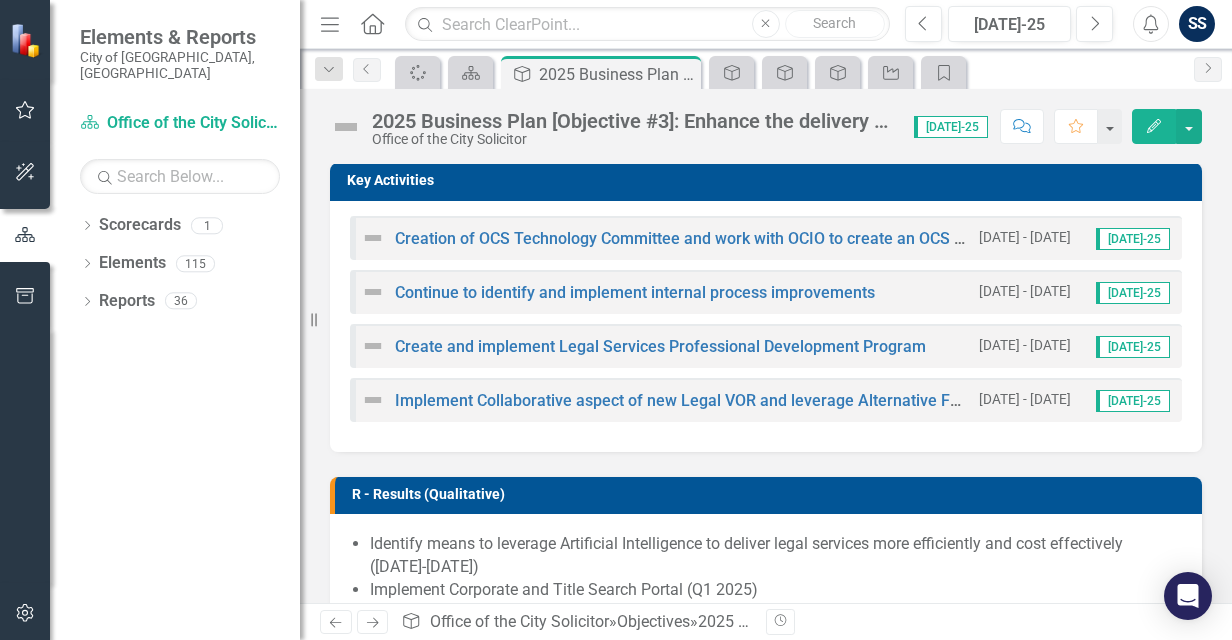 scroll, scrollTop: 525, scrollLeft: 0, axis: vertical 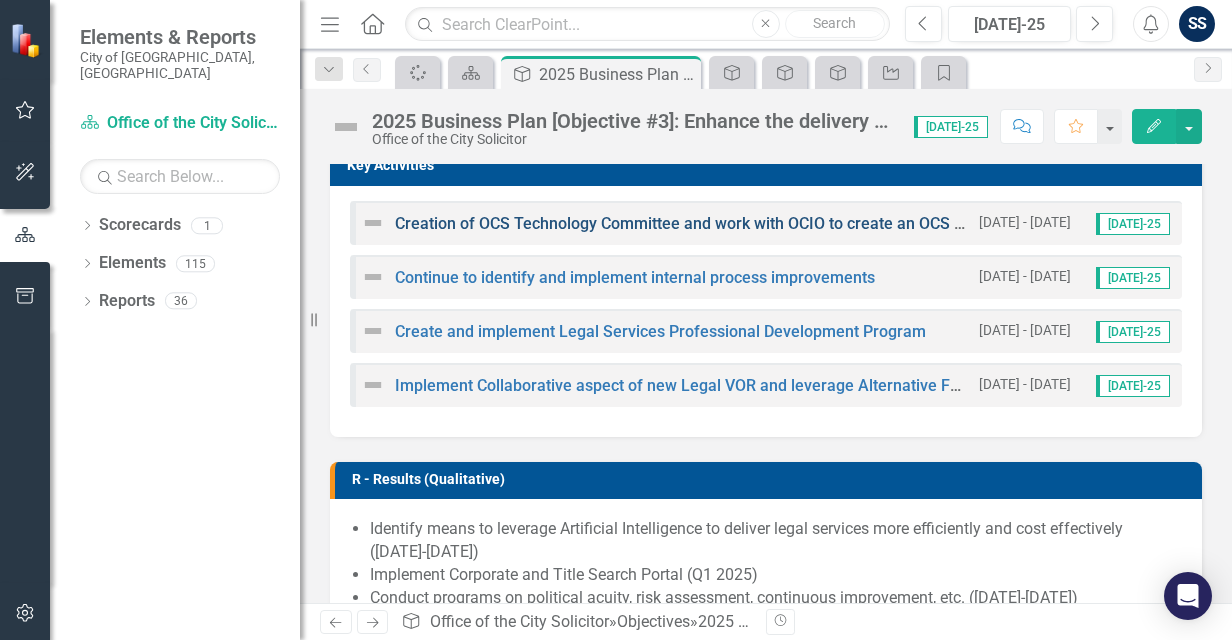 click on "Creation of OCS Technology Committee and work with OCIO to create an OCS Technology Strategy and Fusion Team" at bounding box center [812, 223] 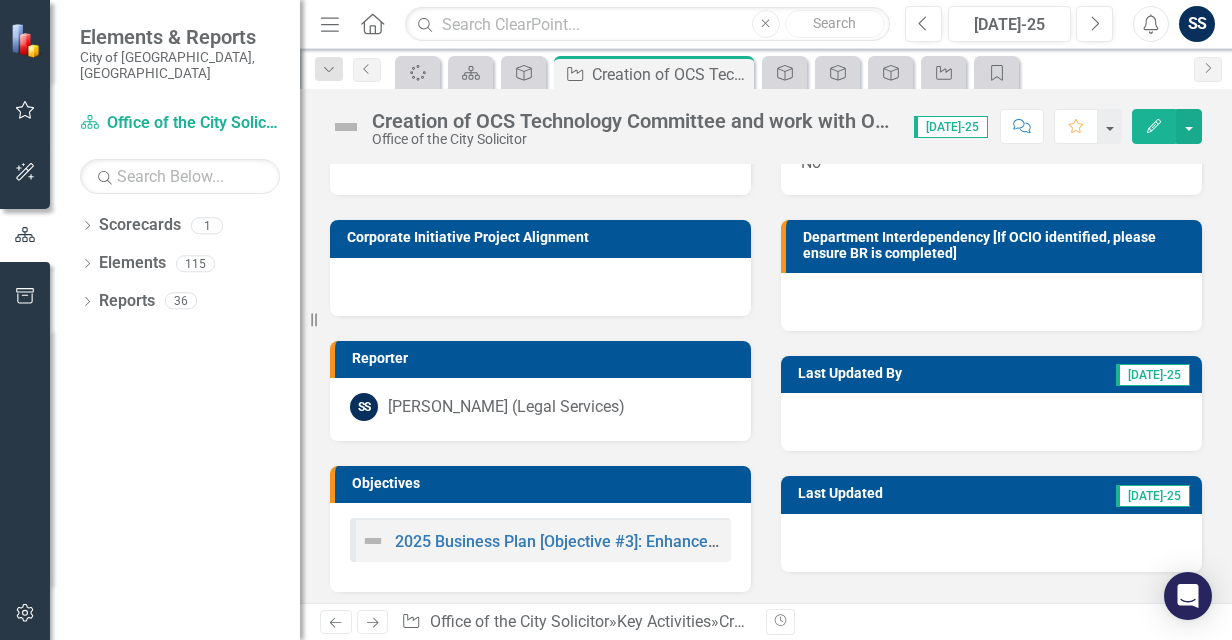 scroll, scrollTop: 313, scrollLeft: 0, axis: vertical 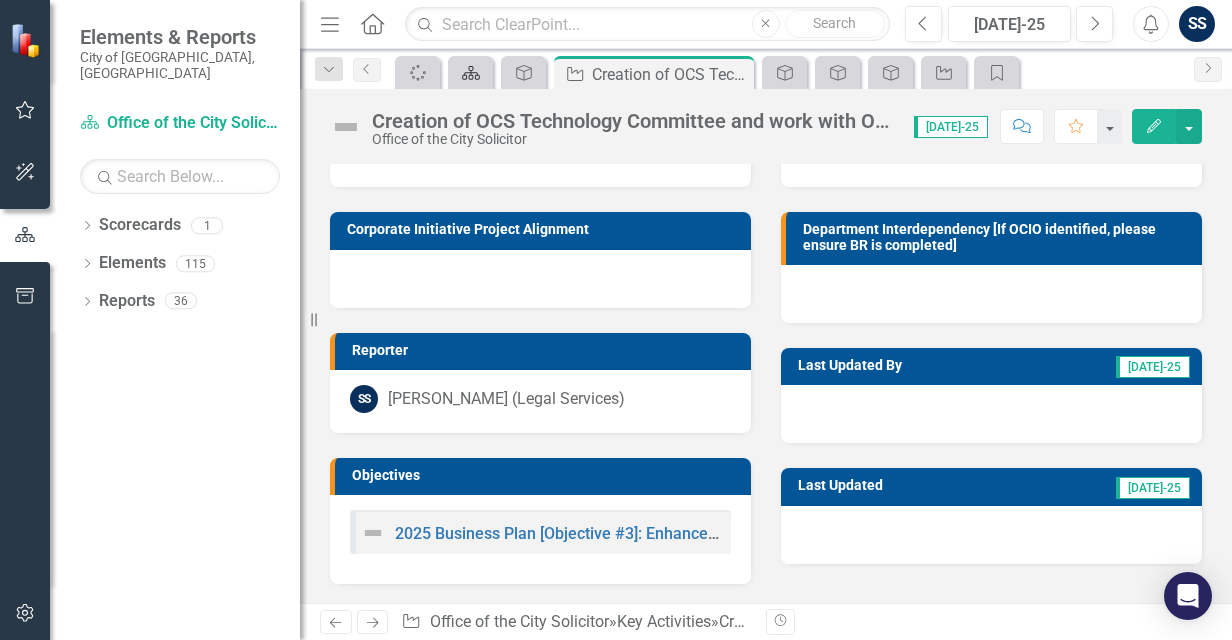 click 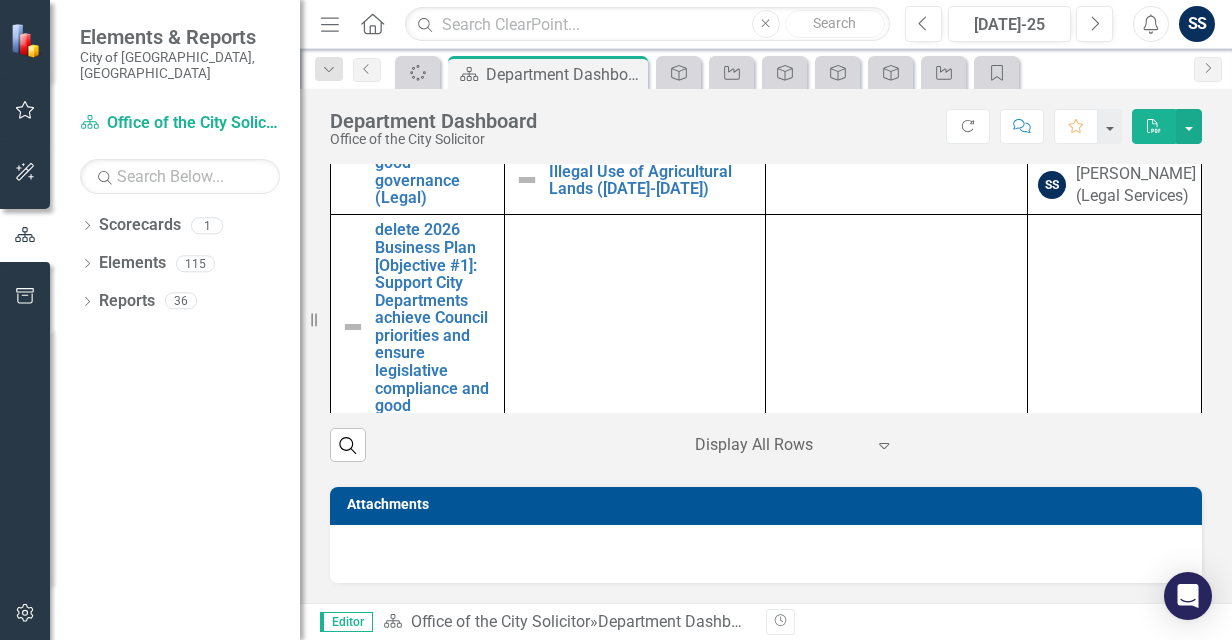 scroll, scrollTop: 1183, scrollLeft: 0, axis: vertical 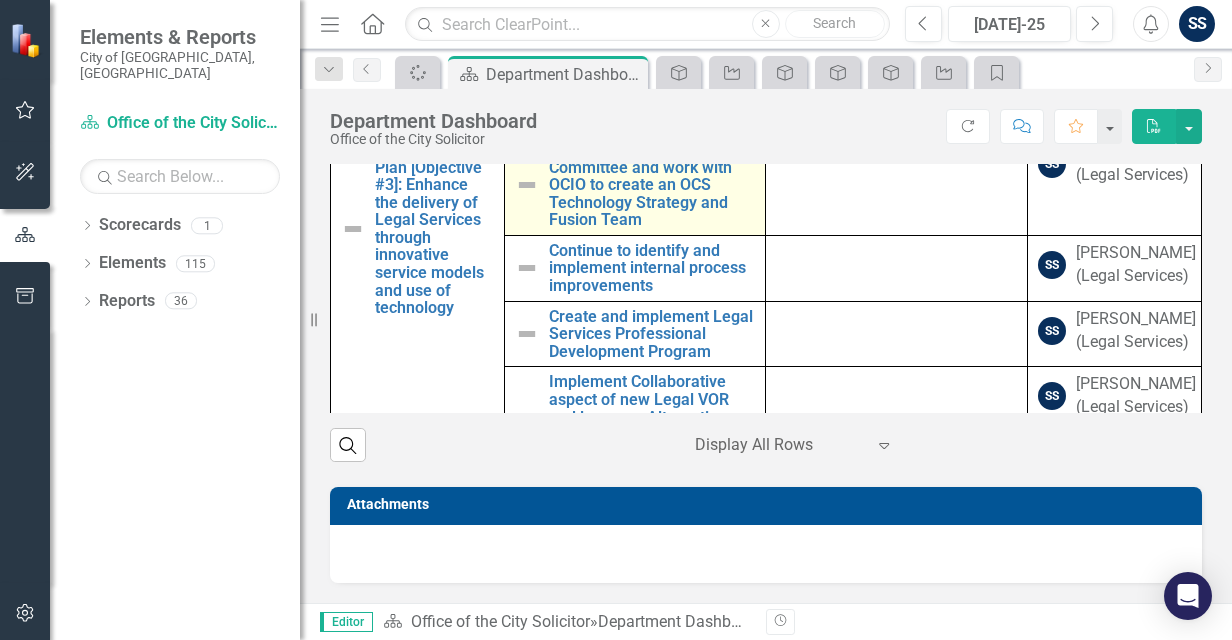 click on "Creation of OCS Technology Committee and work with OCIO to create an OCS Technology Strategy and Fusion Team Edit Edit Key Activity Link Open Element" at bounding box center [635, 184] 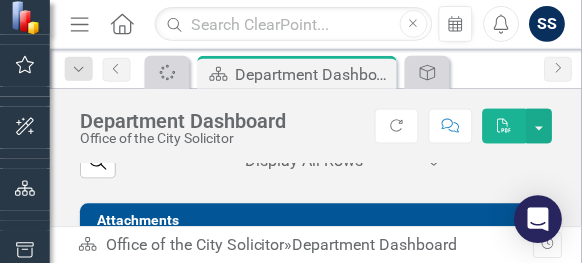 scroll, scrollTop: 1023, scrollLeft: 0, axis: vertical 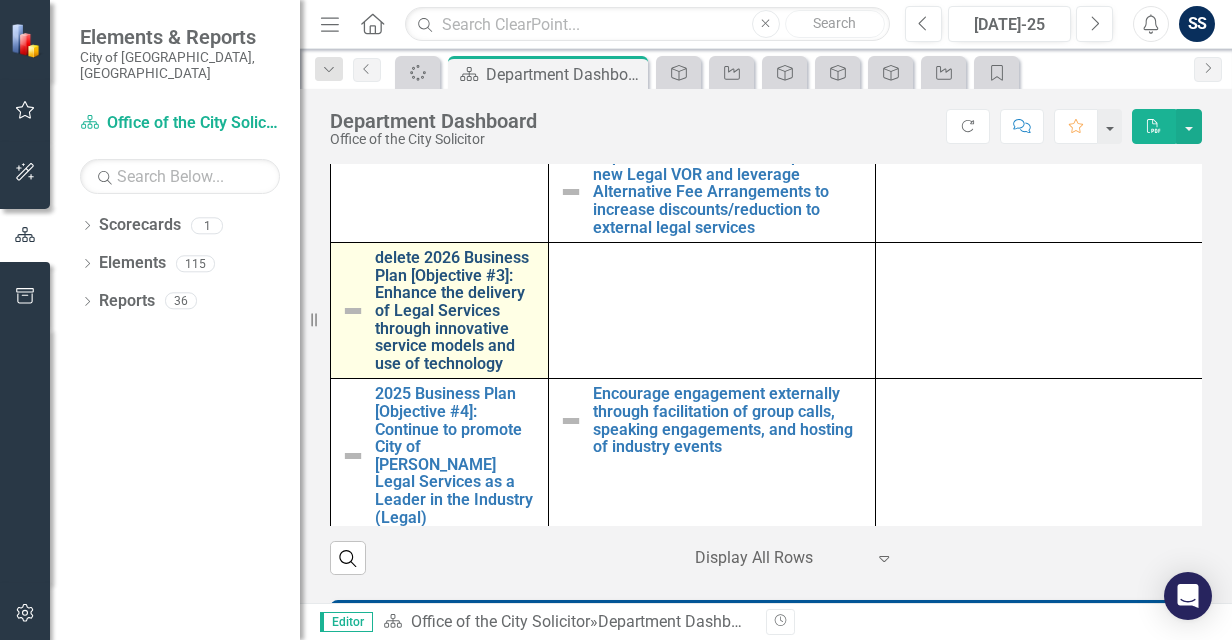 click on "delete 2026 Business Plan [Objective #3]: Enhance the delivery of Legal Services through innovative service models and use of technology" at bounding box center [456, 310] 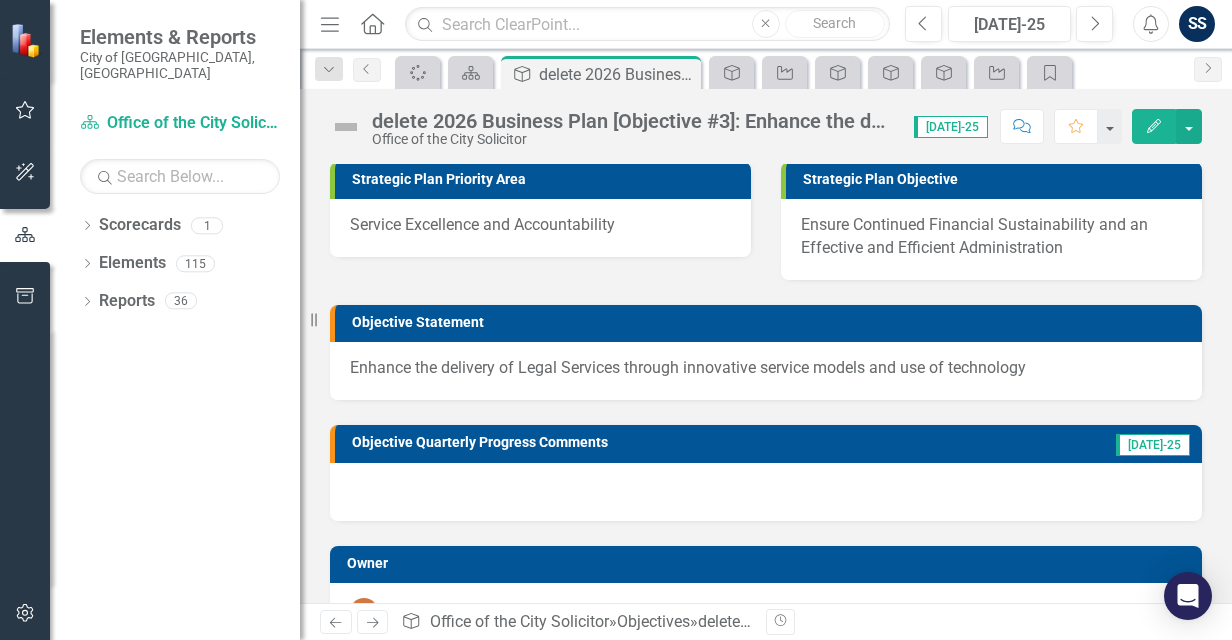scroll, scrollTop: 0, scrollLeft: 0, axis: both 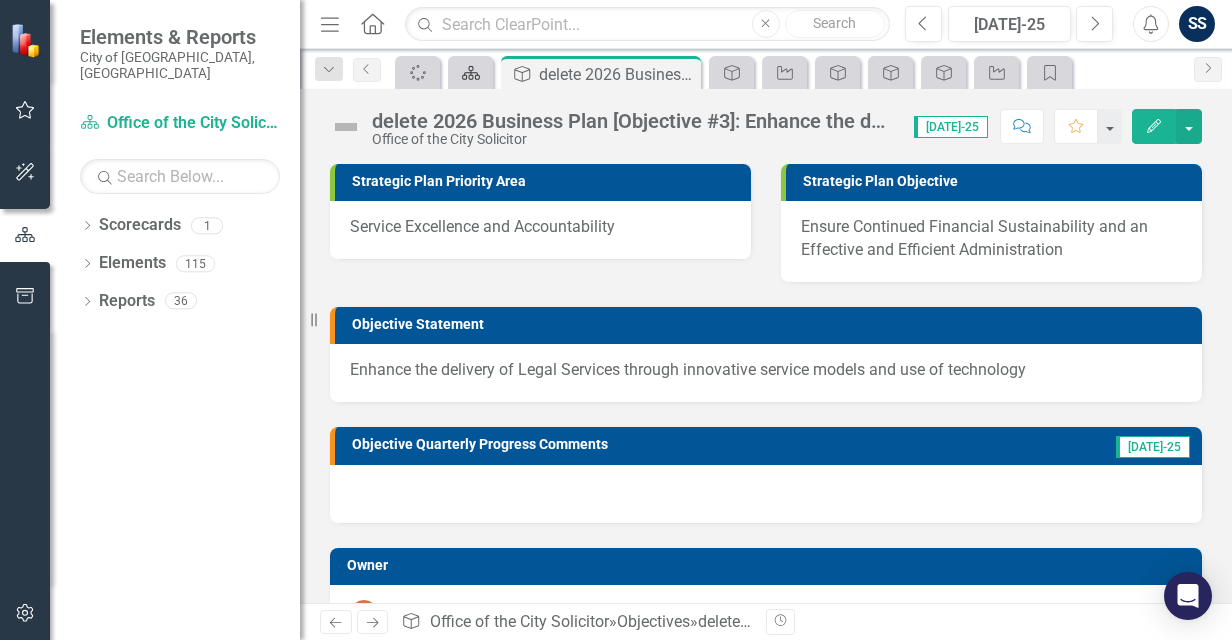 click on "Scorecard" 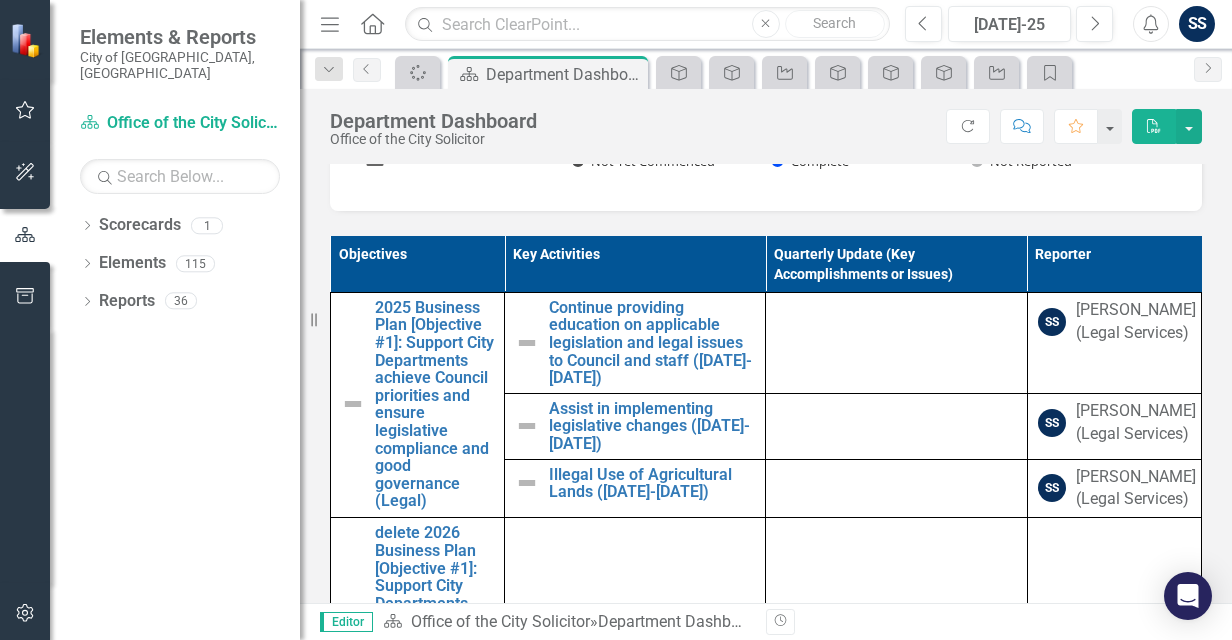 scroll, scrollTop: 875, scrollLeft: 0, axis: vertical 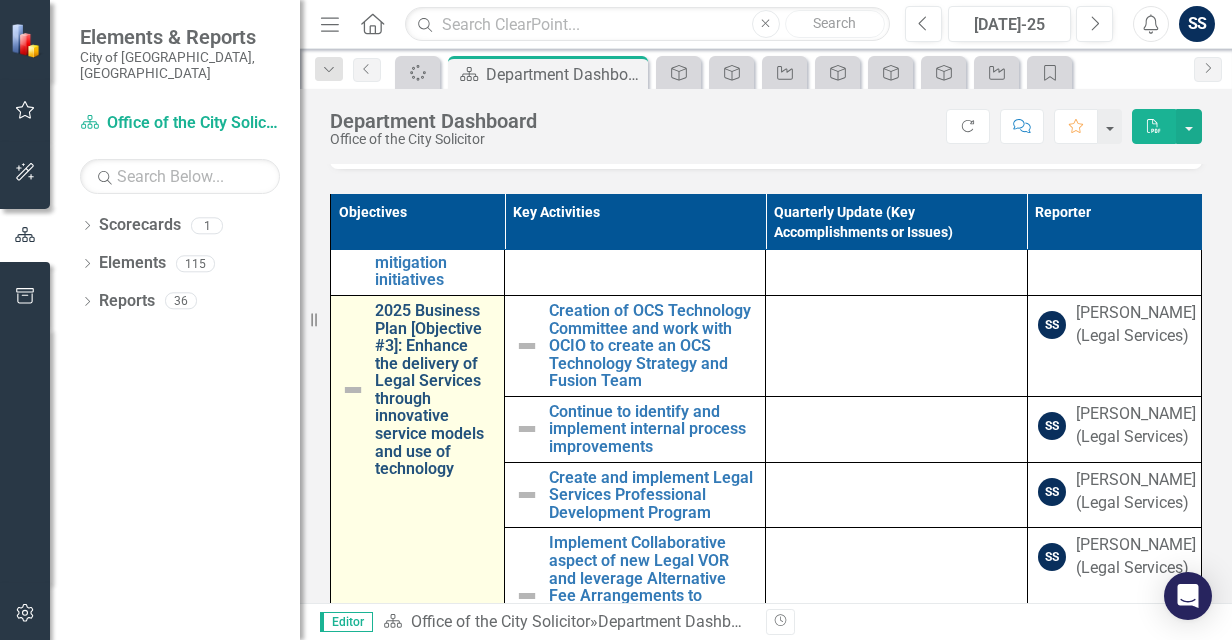 click on "2025 Business Plan [Objective #3]: Enhance the delivery of Legal Services through innovative service models and use of technology" at bounding box center (434, 390) 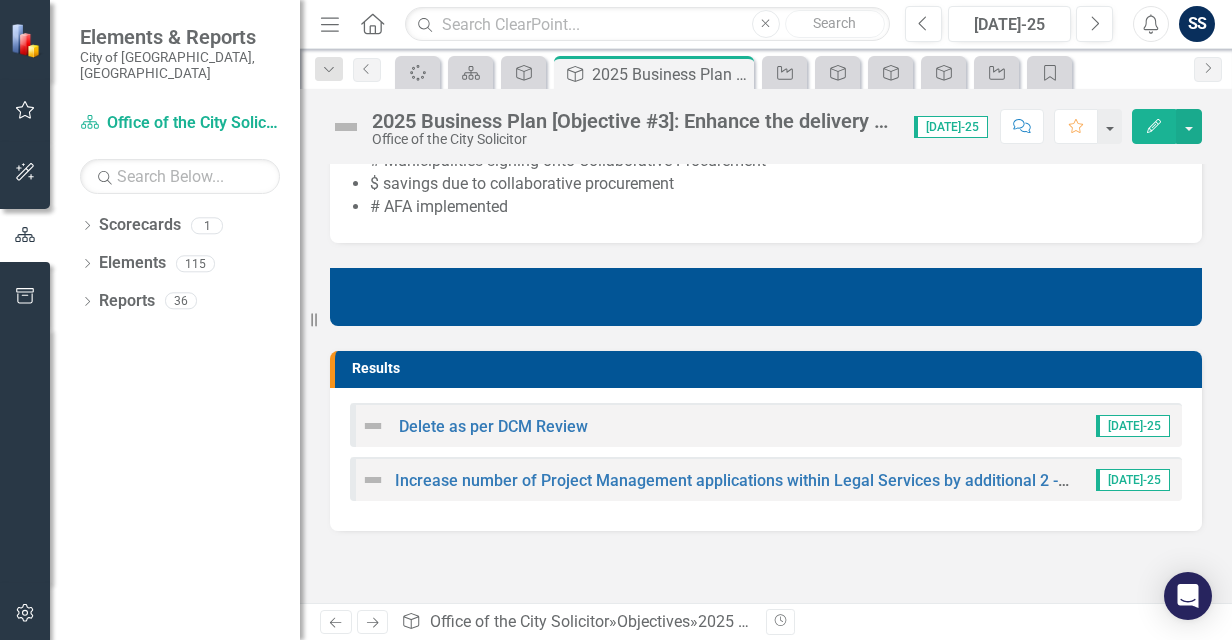 scroll, scrollTop: 1050, scrollLeft: 0, axis: vertical 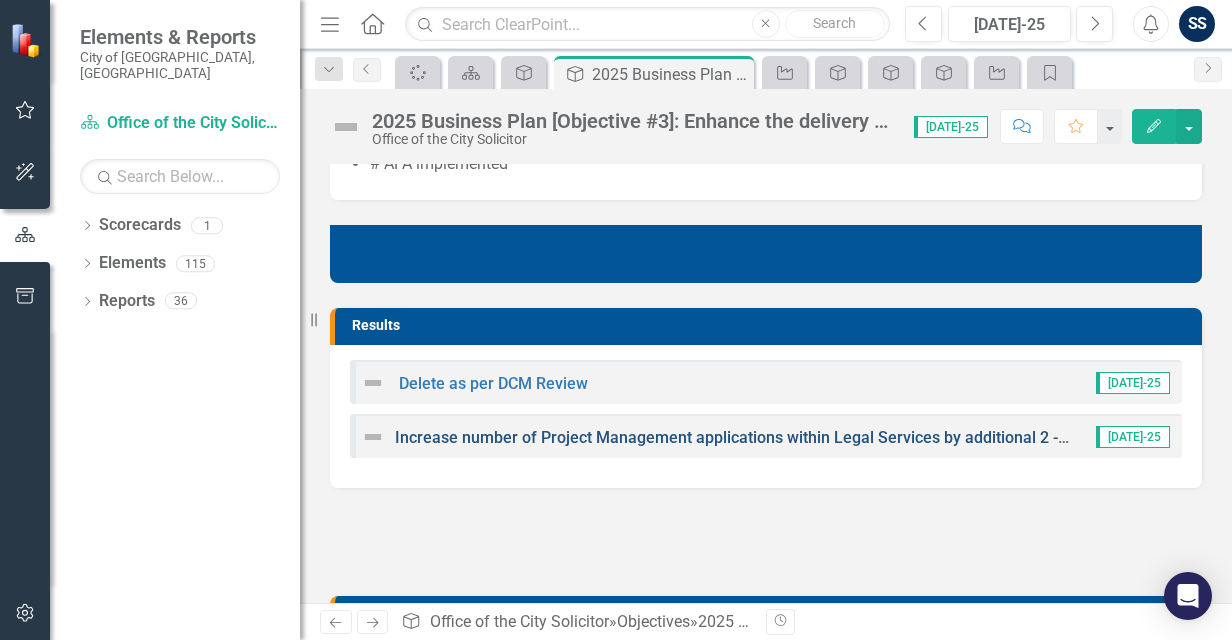 click on "Increase number of Project Management applications within Legal Services by additional 2 - 4 projects" at bounding box center [764, 437] 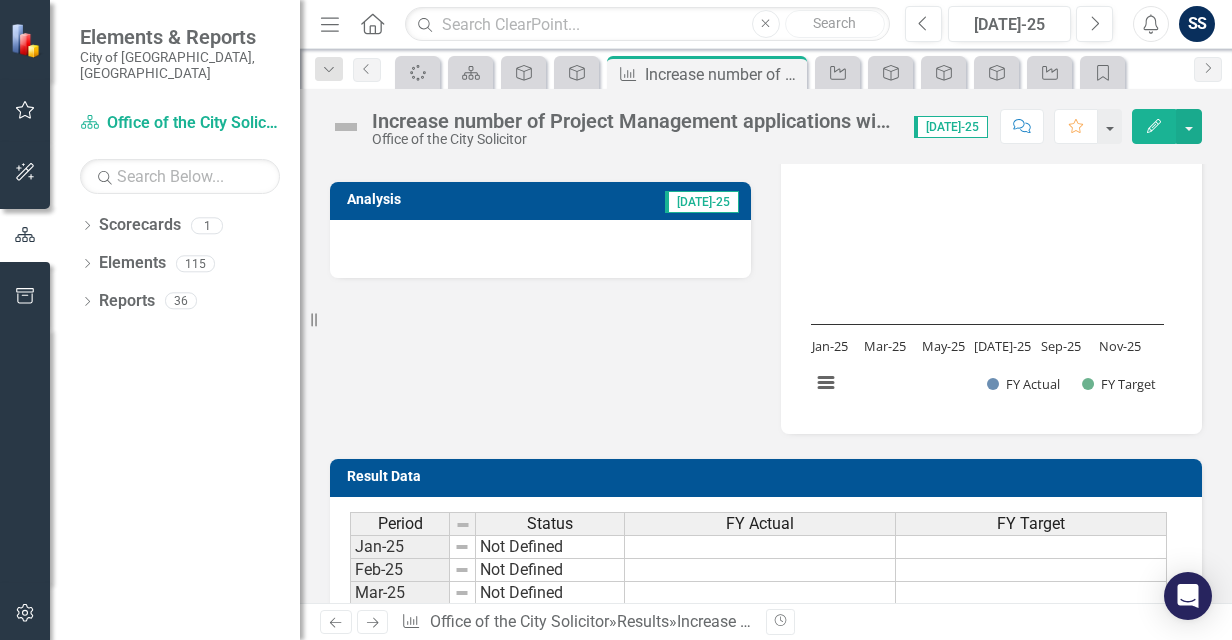 scroll, scrollTop: 0, scrollLeft: 0, axis: both 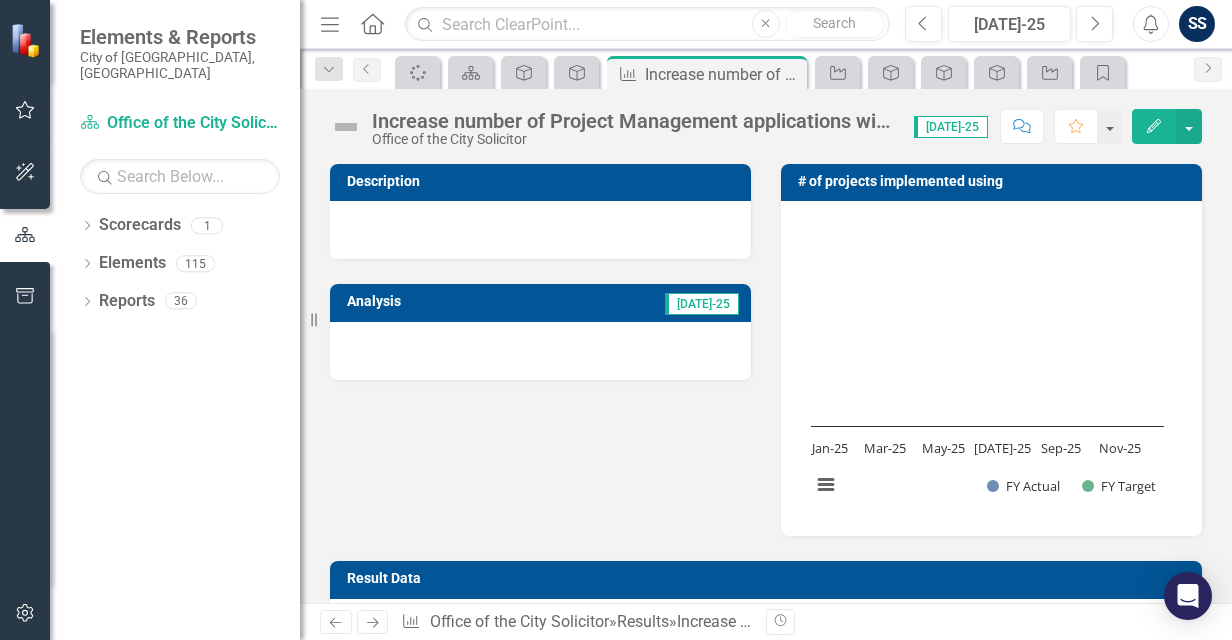click on "Increase number of Project Management applications within Legal Services by additional 2 - 4 projects" at bounding box center [633, 121] 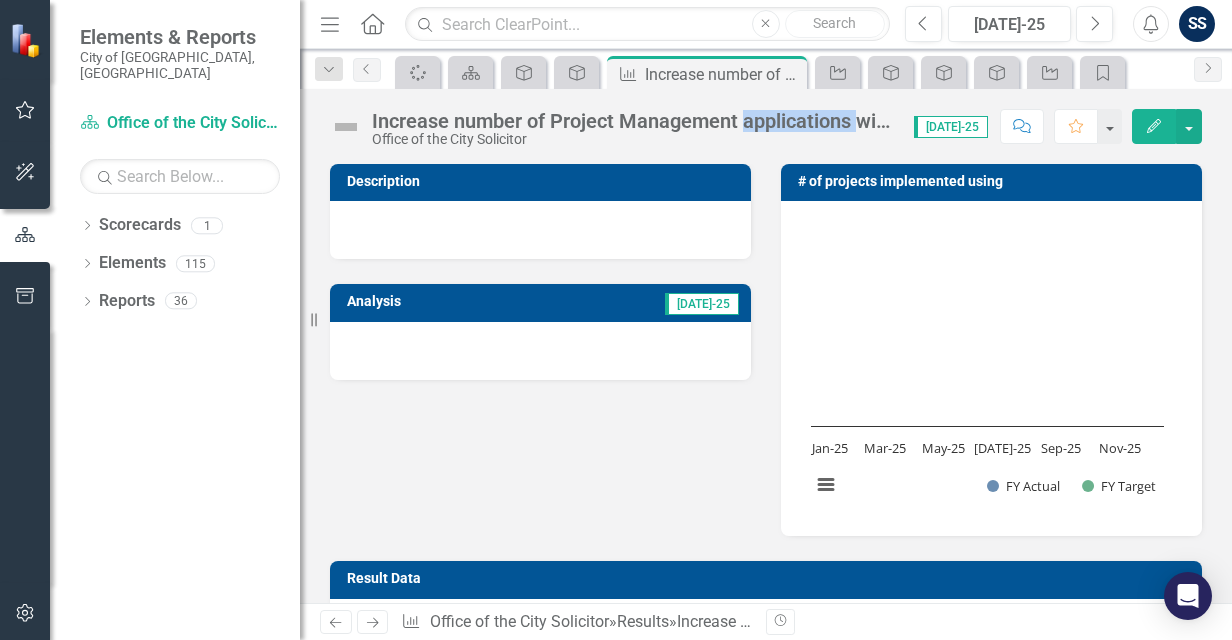 click on "Increase number of Project Management applications within Legal Services by additional 2 - 4 projects" at bounding box center [633, 121] 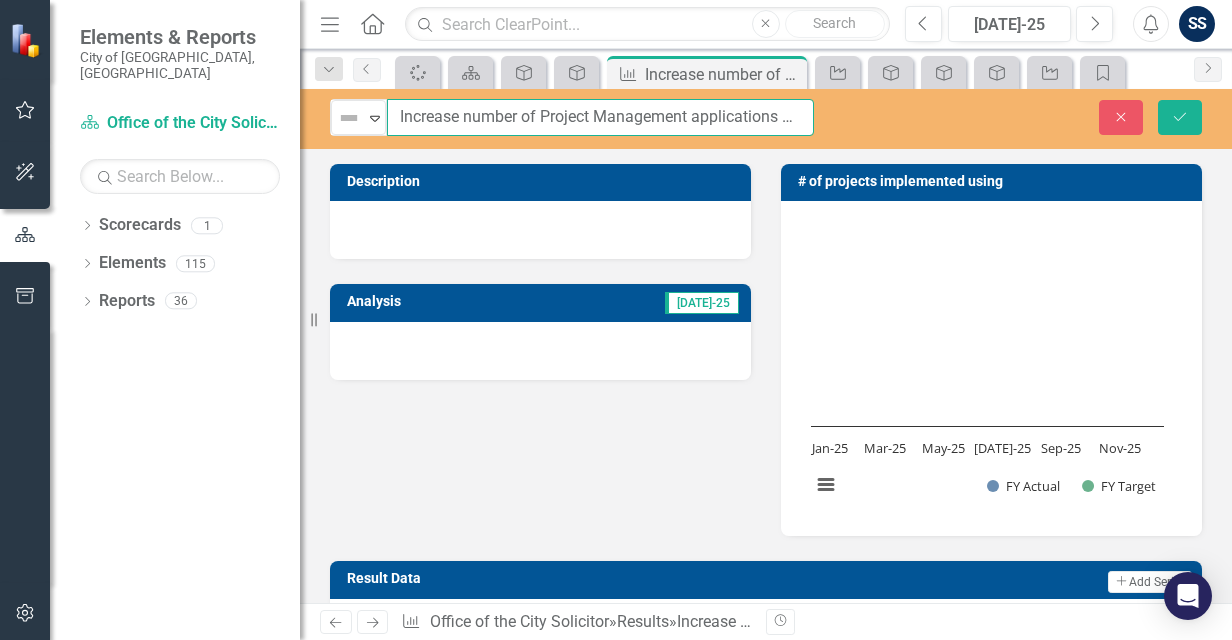 click on "Increase number of Project Management applications within Legal Services by additional 2 - 4 projects" at bounding box center [600, 117] 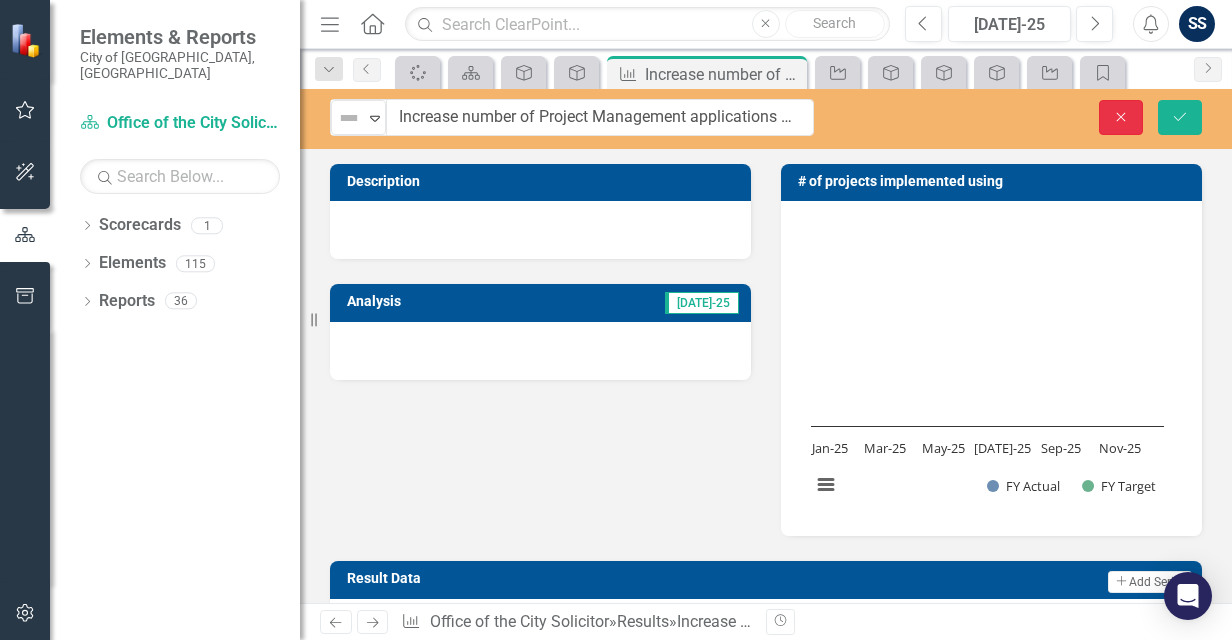 click on "Close" 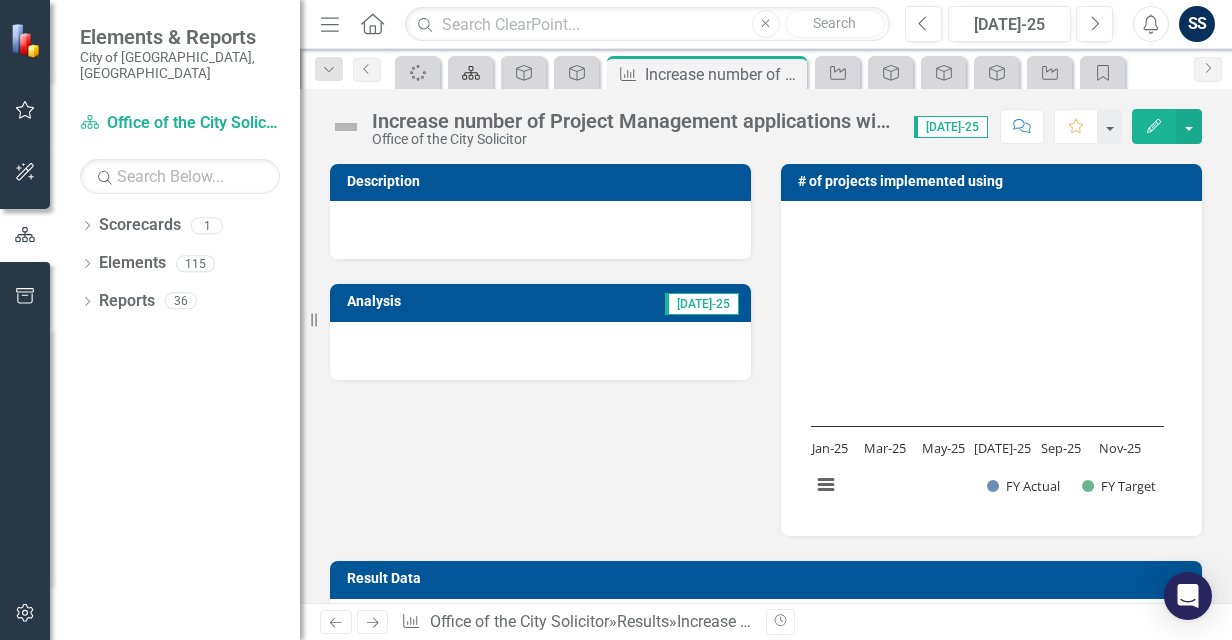 click 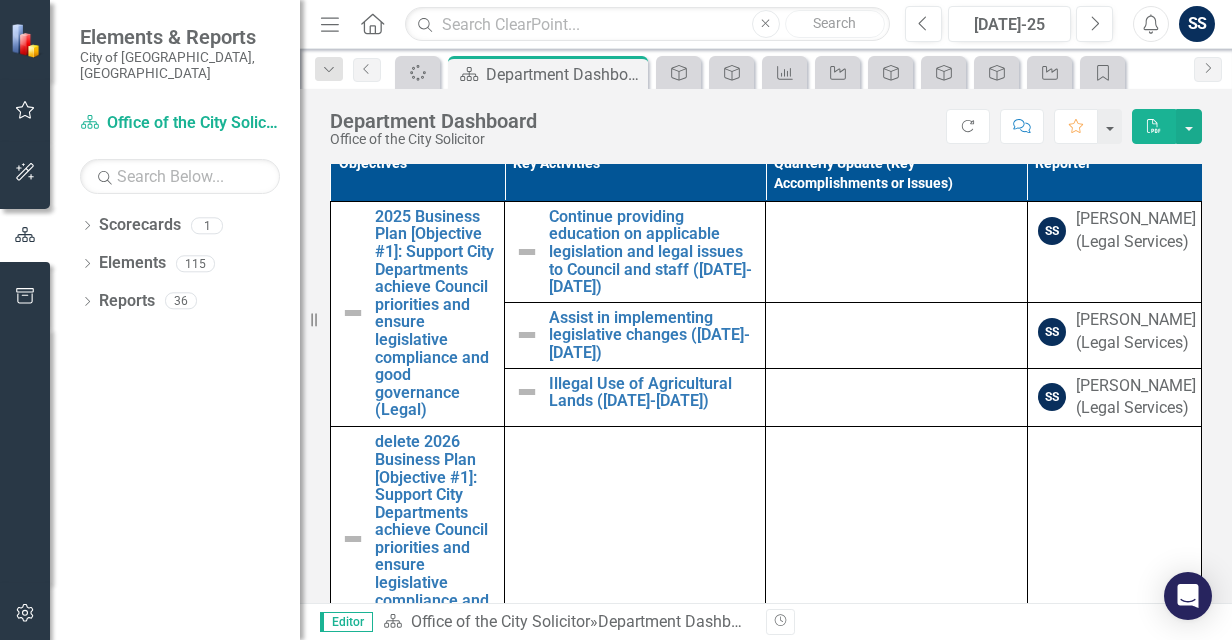 scroll, scrollTop: 925, scrollLeft: 0, axis: vertical 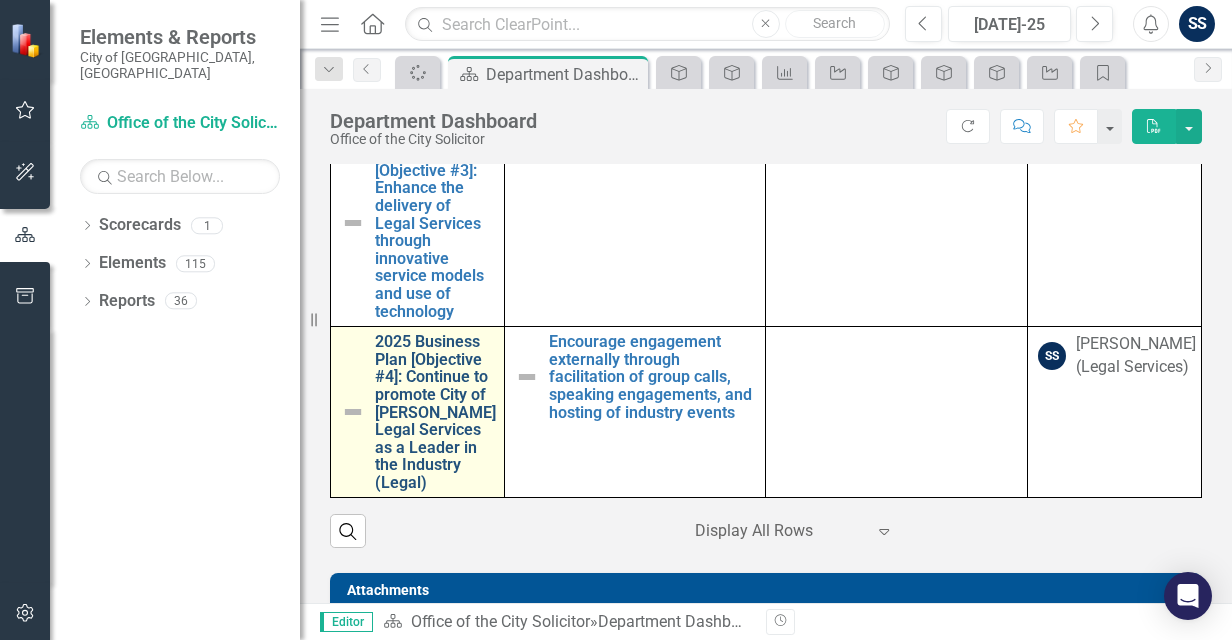 click on "2025 Business Plan [Objective #4]: Continue to promote City of [PERSON_NAME] Legal Services as a Leader in the Industry (Legal)" at bounding box center [435, 412] 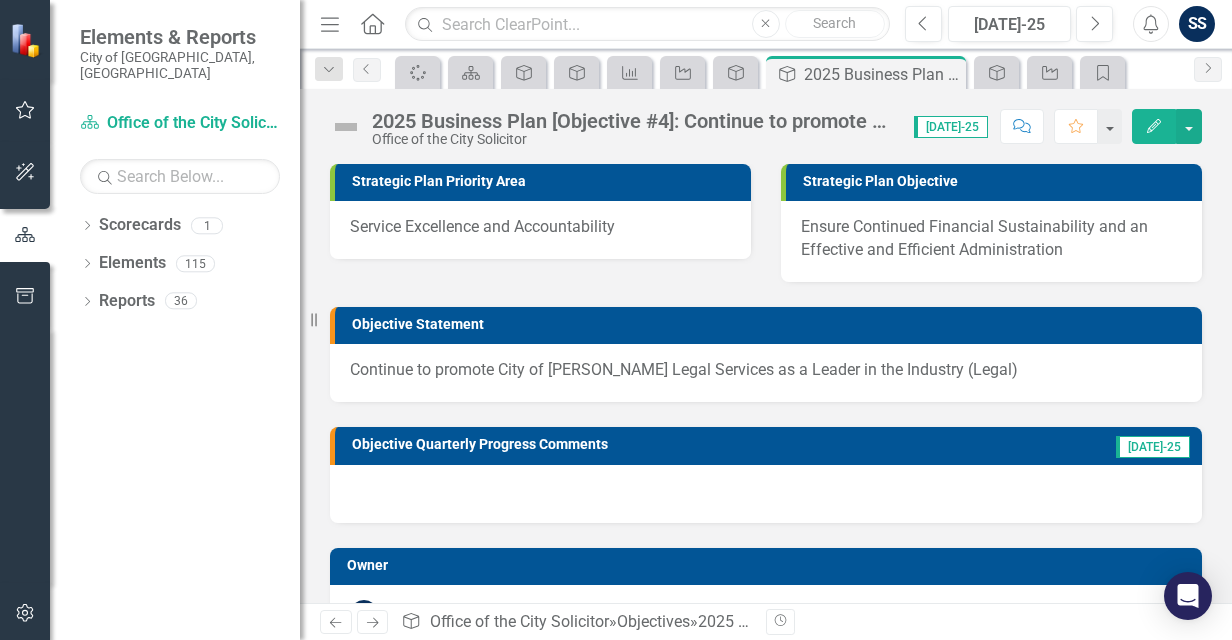 click on "Continue to promote City of [PERSON_NAME] Legal Services as a Leader in the Industry (Legal)" at bounding box center [766, 370] 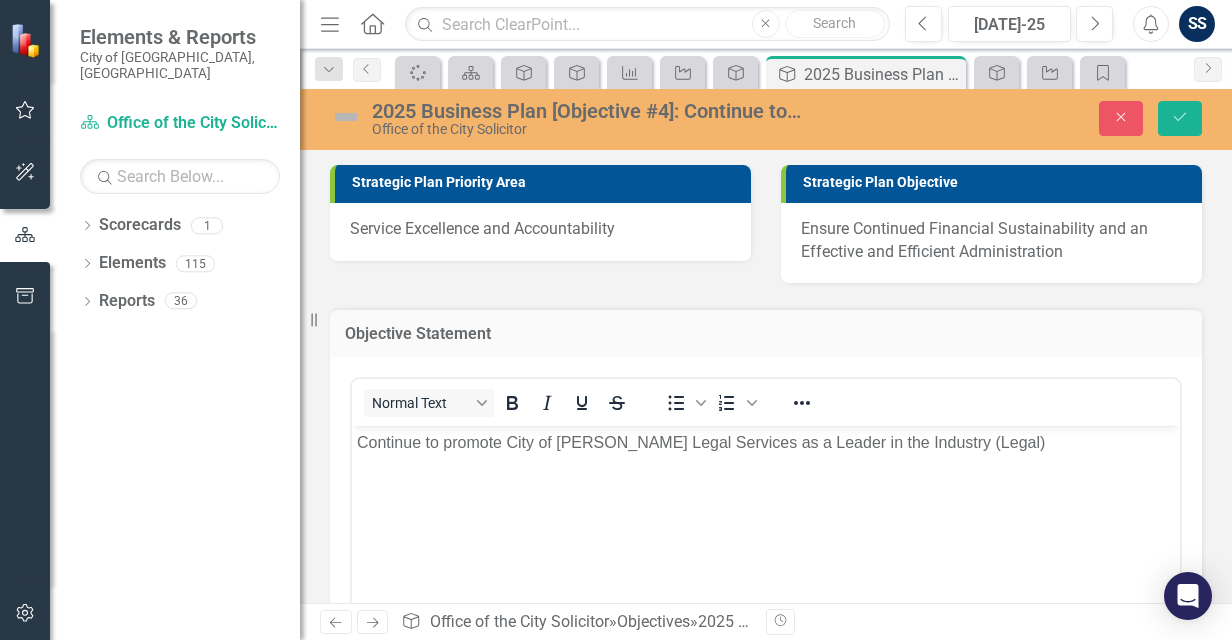 scroll, scrollTop: 0, scrollLeft: 0, axis: both 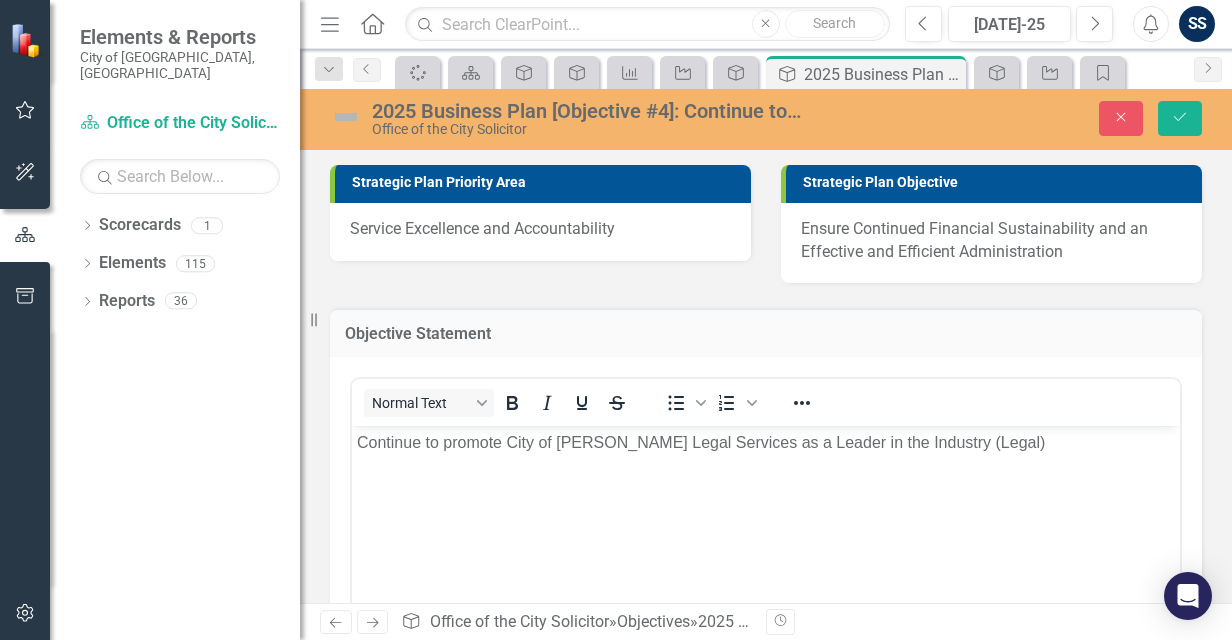click on "Continue to promote City of [PERSON_NAME] Legal Services as a Leader in the Industry (Legal)" at bounding box center (766, 443) 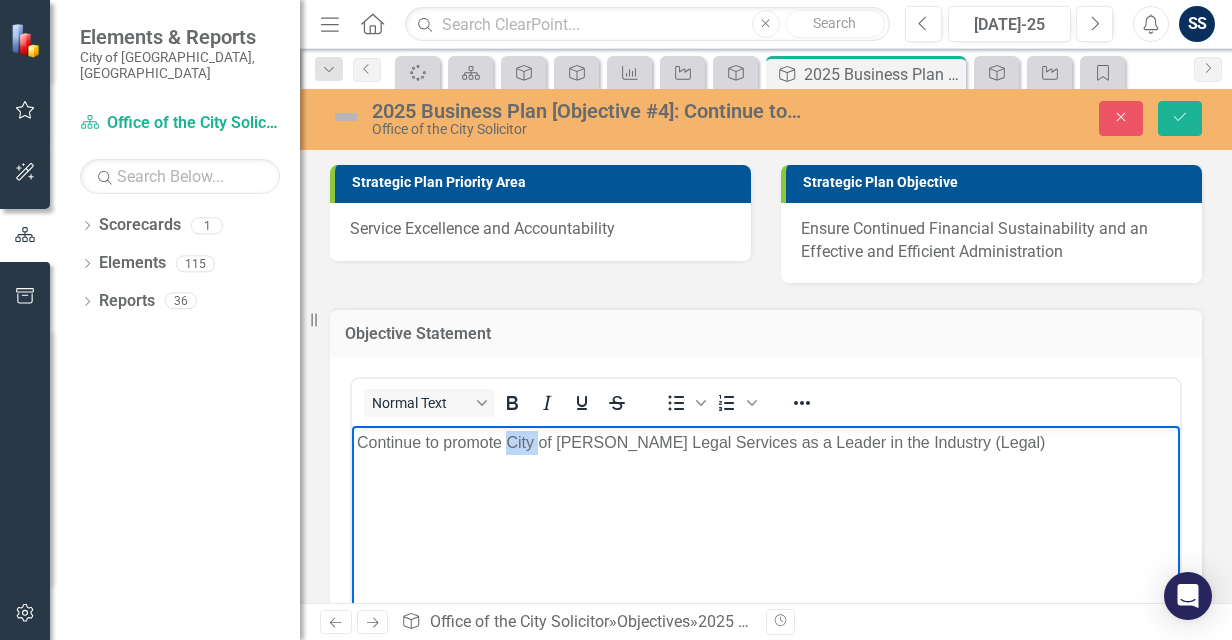 click on "Continue to promote City of [PERSON_NAME] Legal Services as a Leader in the Industry (Legal)" at bounding box center (766, 443) 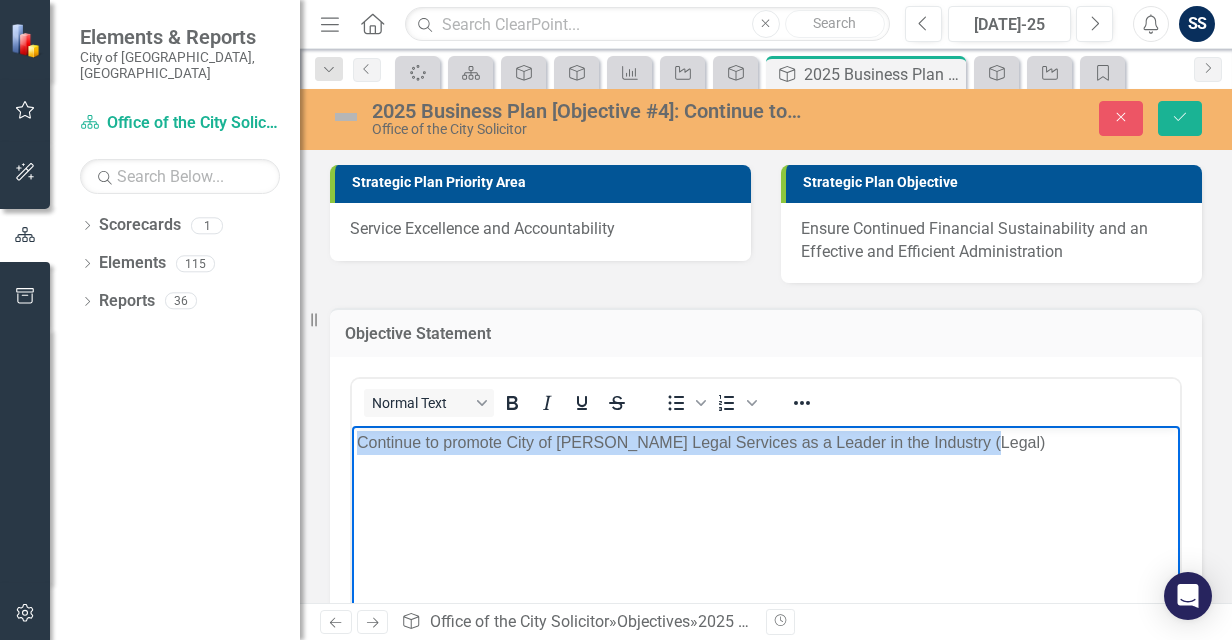 click on "Continue to promote City of [PERSON_NAME] Legal Services as a Leader in the Industry (Legal)" at bounding box center (766, 443) 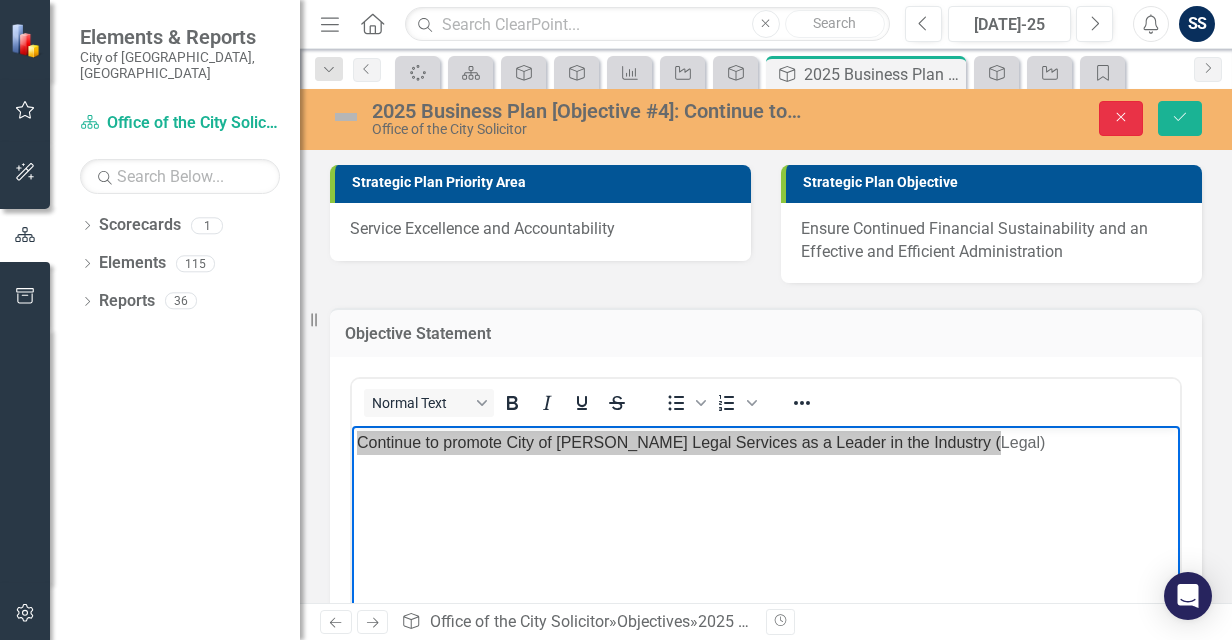 click on "Close" 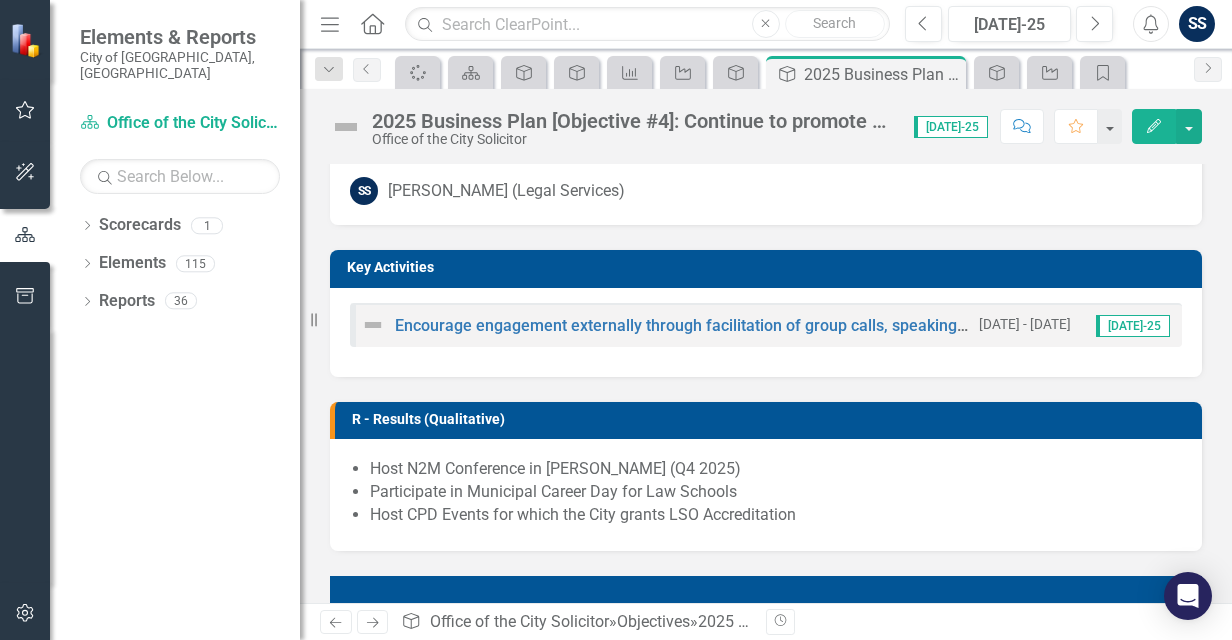 scroll, scrollTop: 450, scrollLeft: 0, axis: vertical 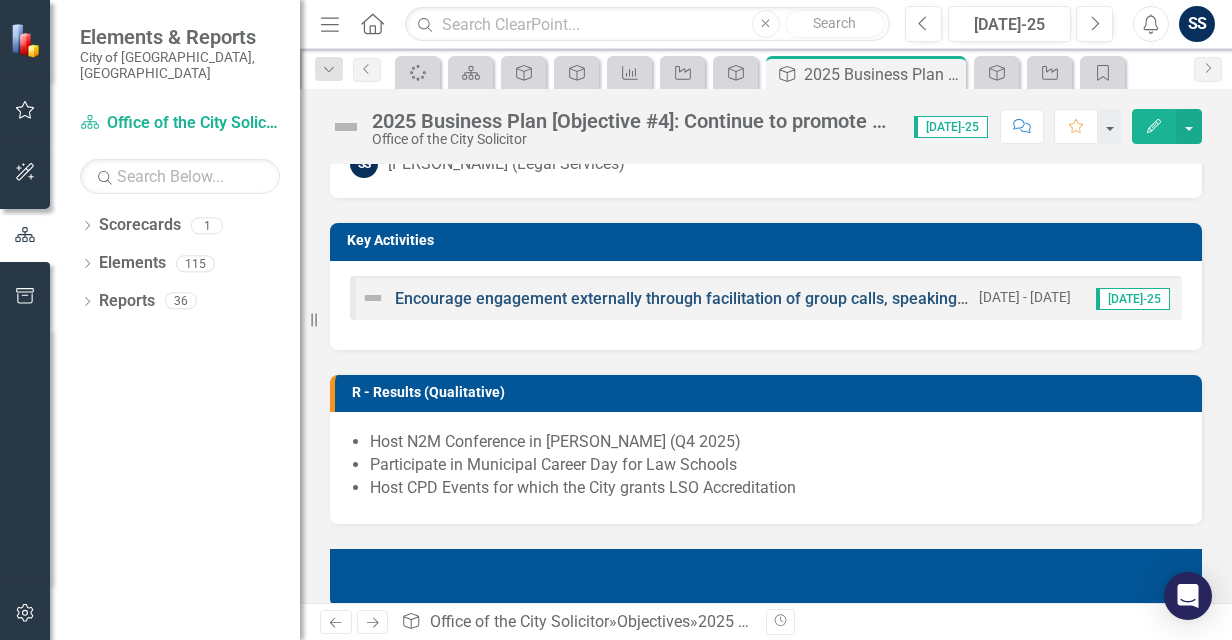 click on "Encourage engagement externally through facilitation of group calls, speaking engagements, and hosting of industry events" at bounding box center [840, 298] 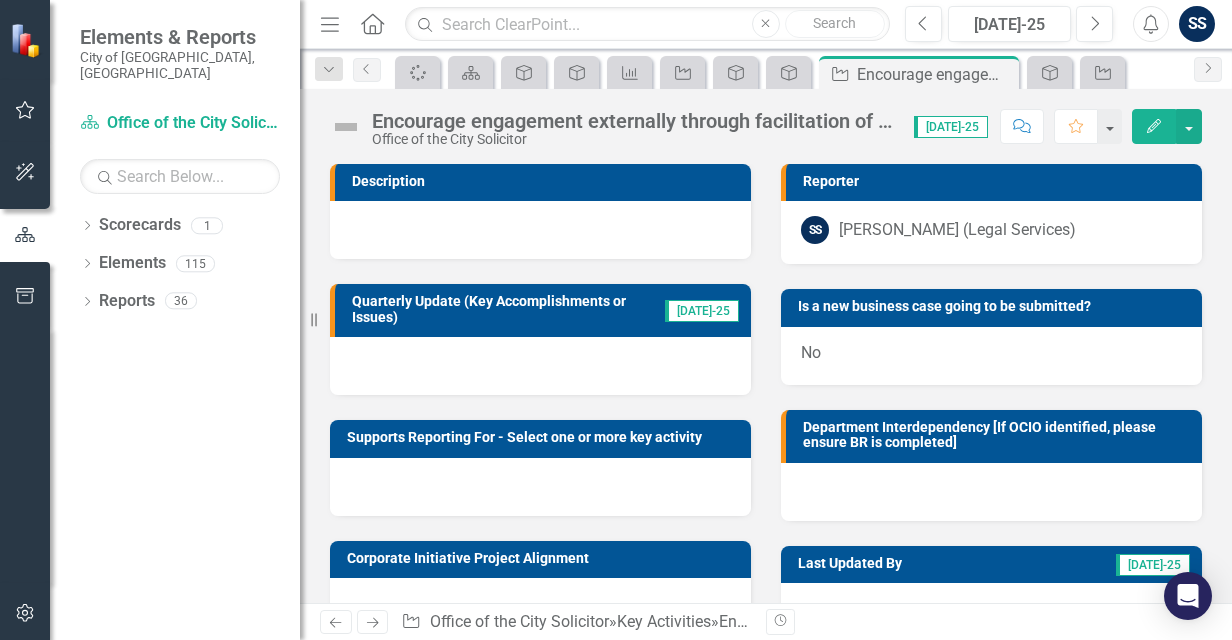 drag, startPoint x: 528, startPoint y: 304, endPoint x: 541, endPoint y: 124, distance: 180.46883 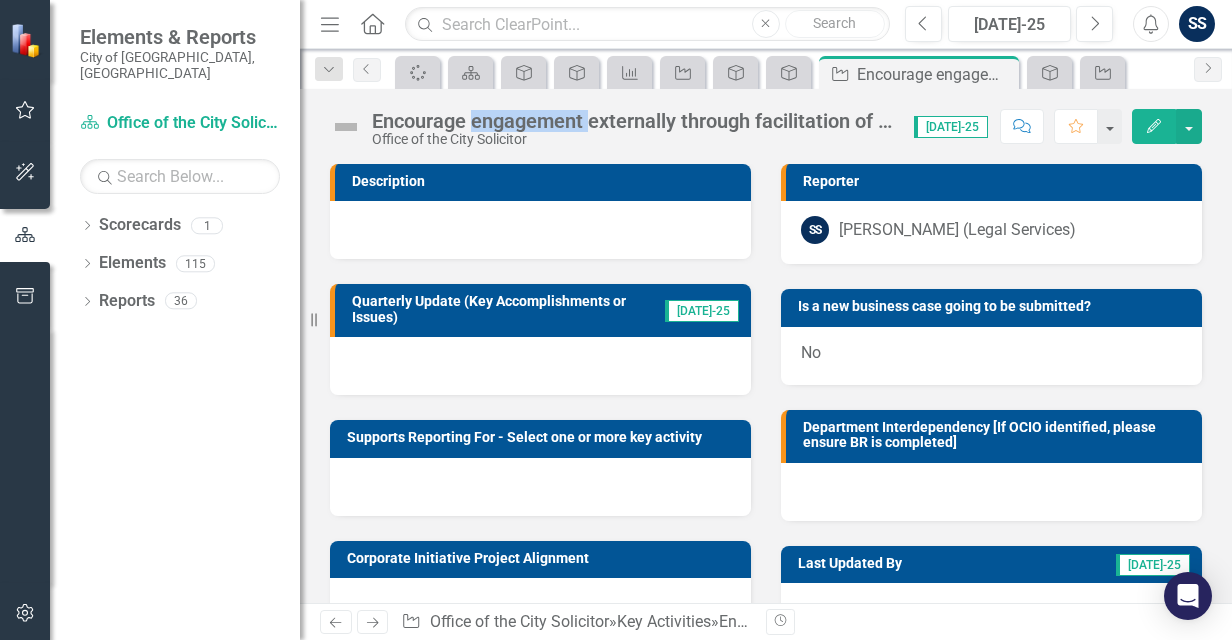 click on "Encourage engagement externally through facilitation of group calls, speaking engagements, and hosting of industry events" at bounding box center [633, 121] 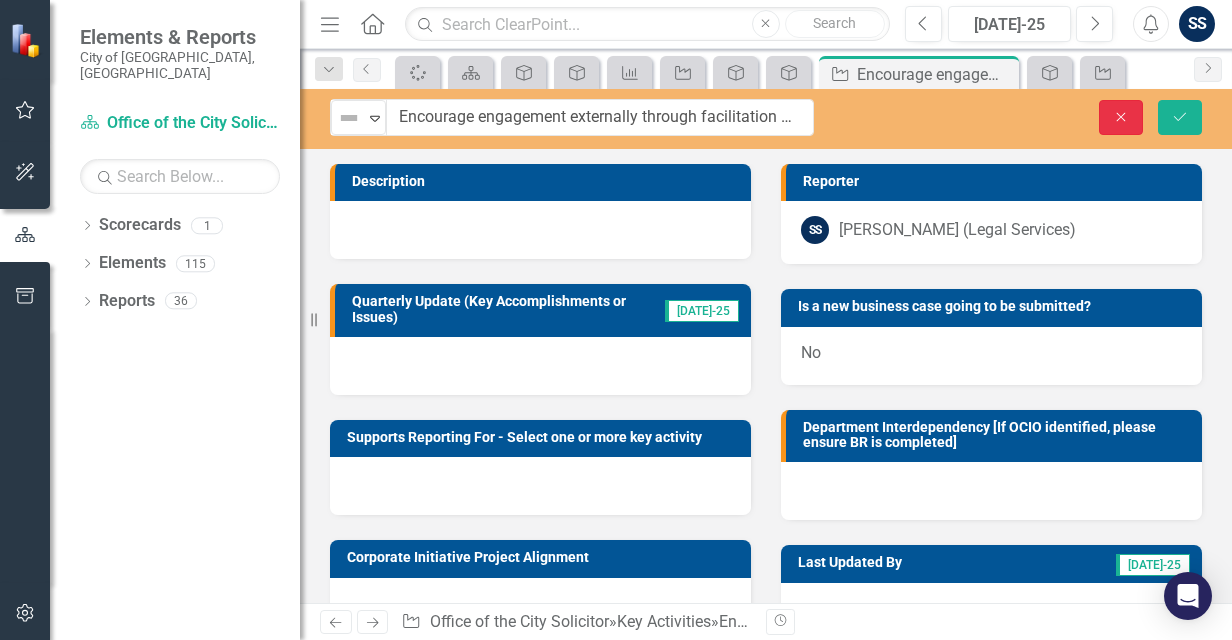 click on "Close" at bounding box center [1121, 117] 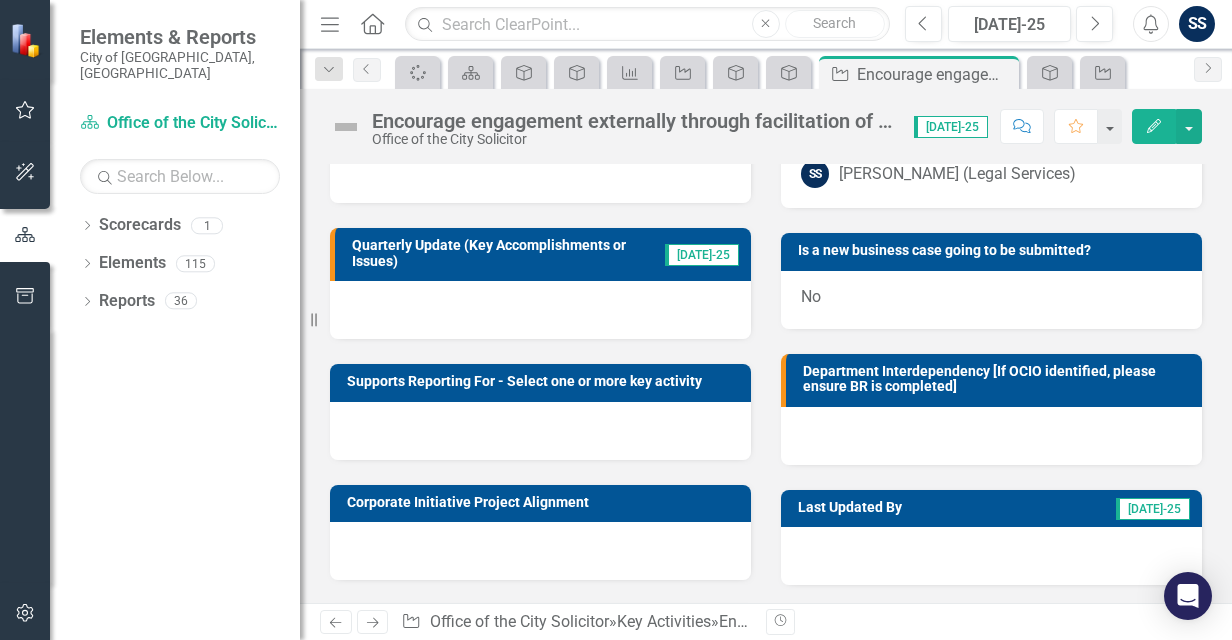 scroll, scrollTop: 0, scrollLeft: 0, axis: both 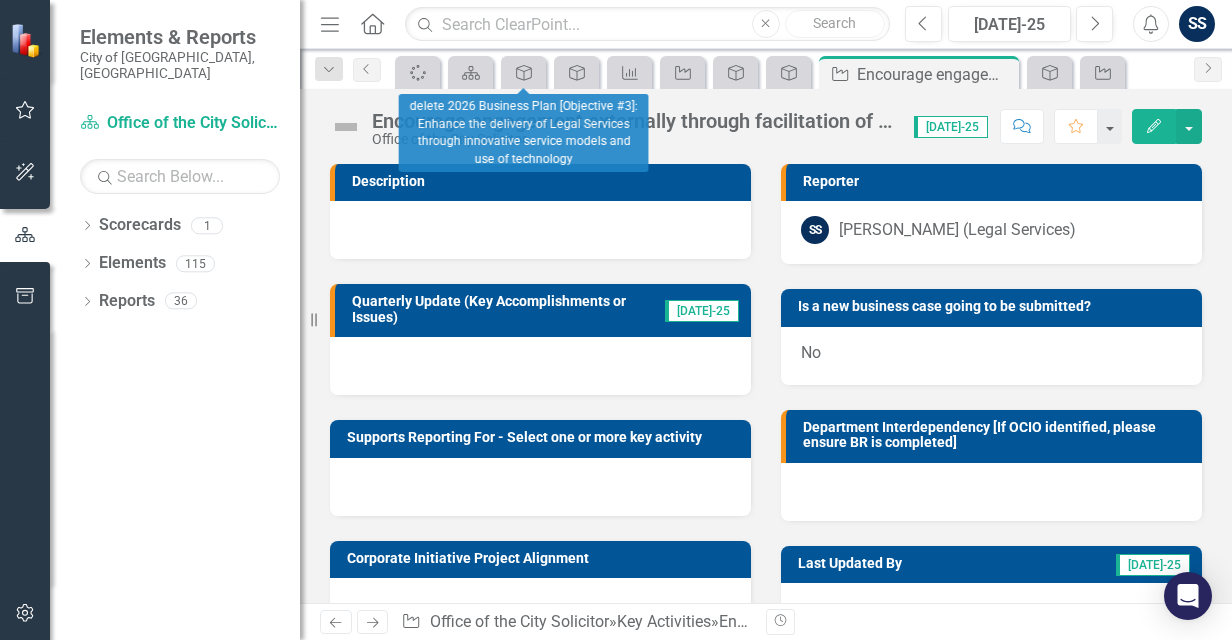 click on "Scorecard" at bounding box center [470, 72] 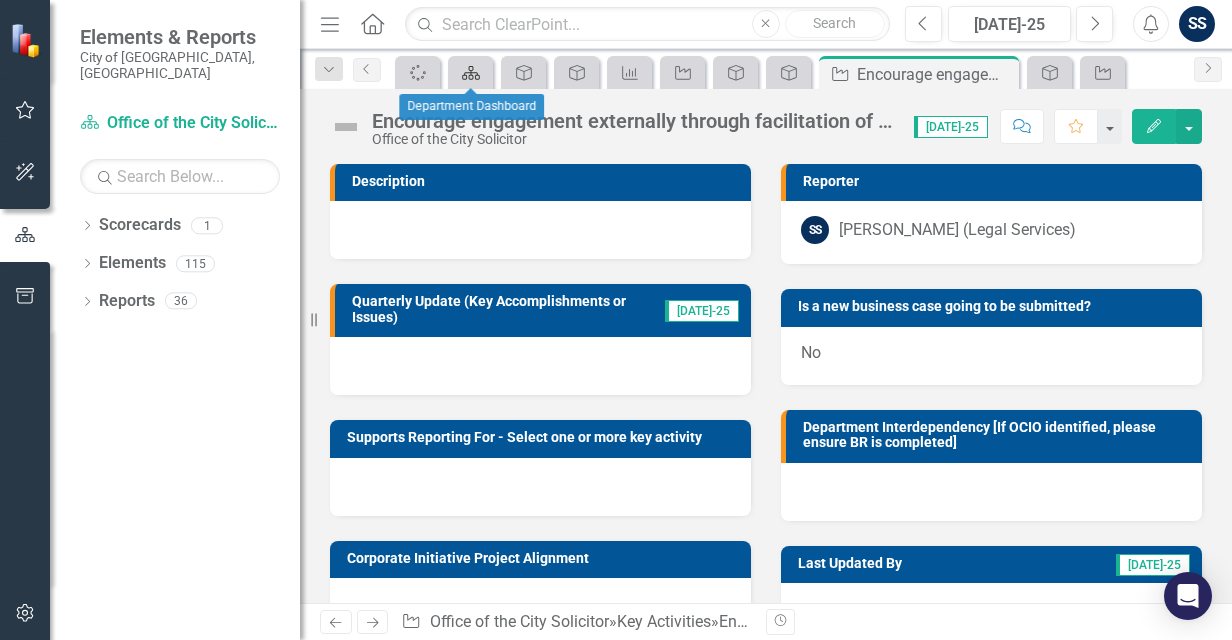 click 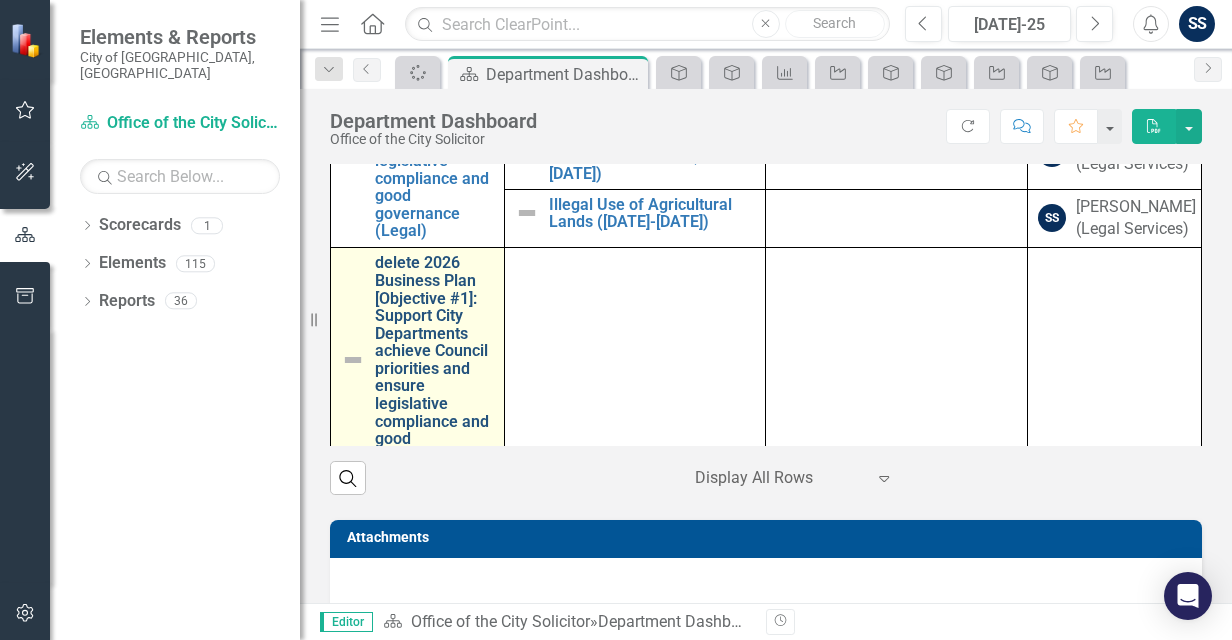 scroll, scrollTop: 933, scrollLeft: 0, axis: vertical 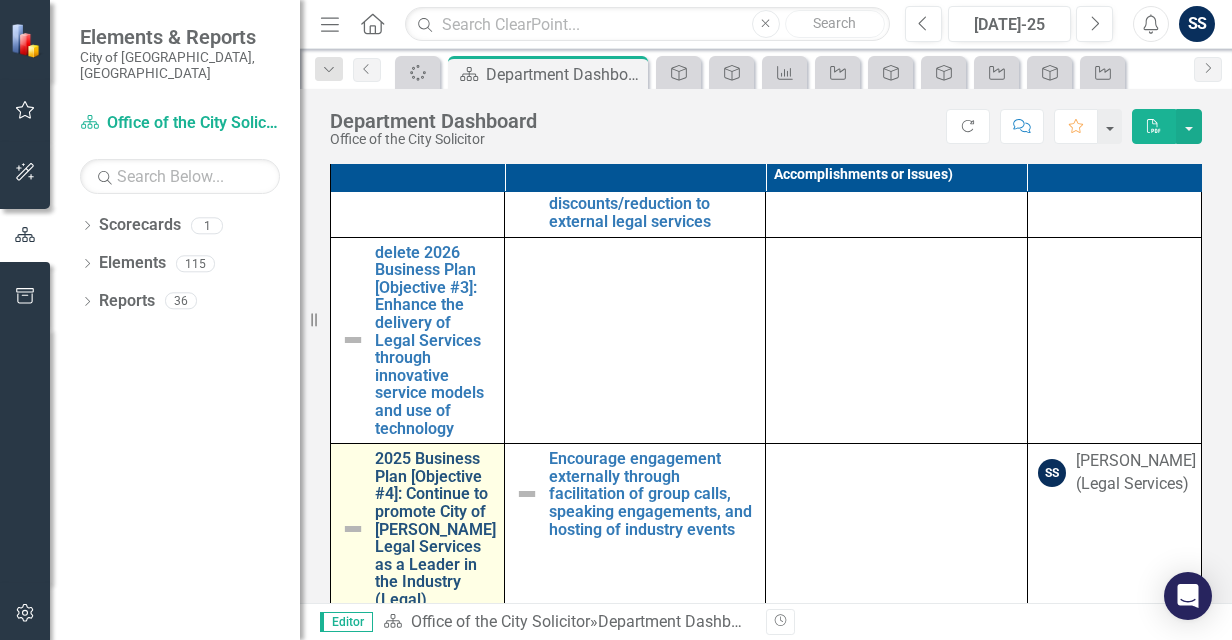 click on "2025 Business Plan [Objective #4]: Continue to promote City of [PERSON_NAME] Legal Services as a Leader in the Industry (Legal)" at bounding box center (435, 529) 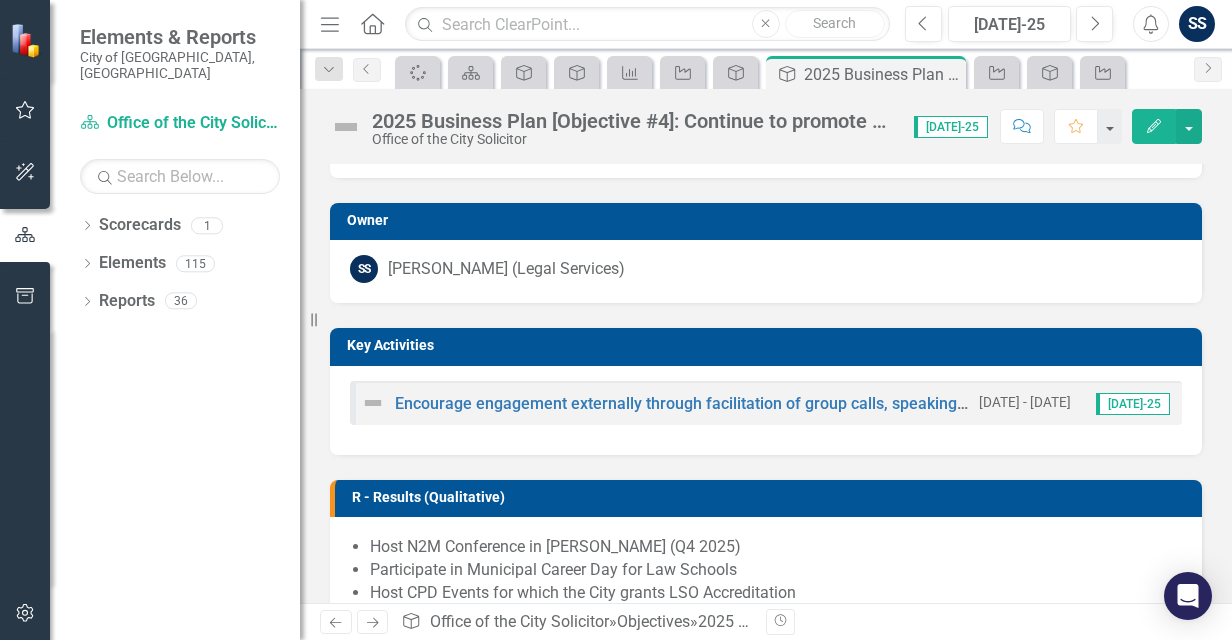 scroll, scrollTop: 329, scrollLeft: 0, axis: vertical 